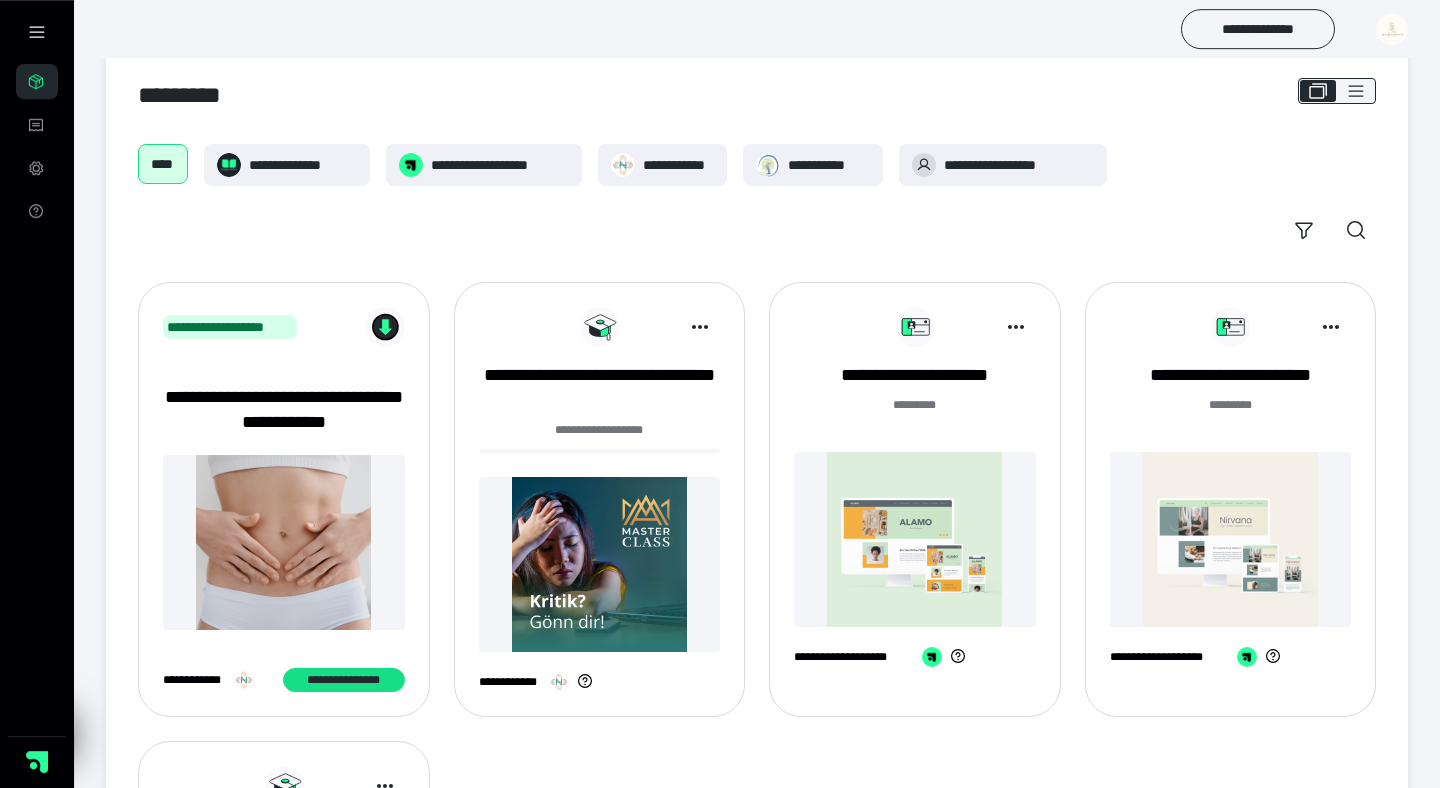 scroll, scrollTop: 0, scrollLeft: 0, axis: both 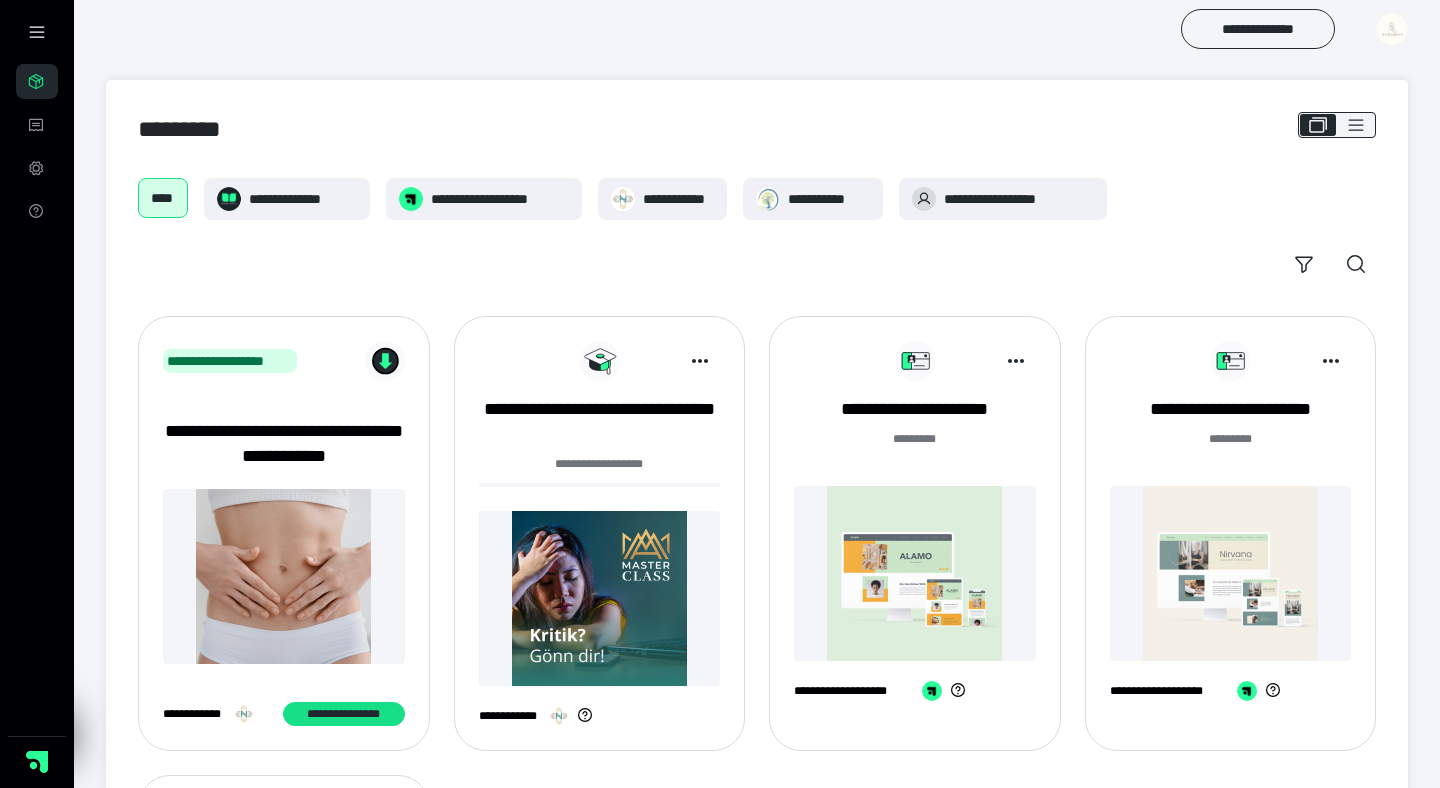 click at bounding box center (1392, 29) 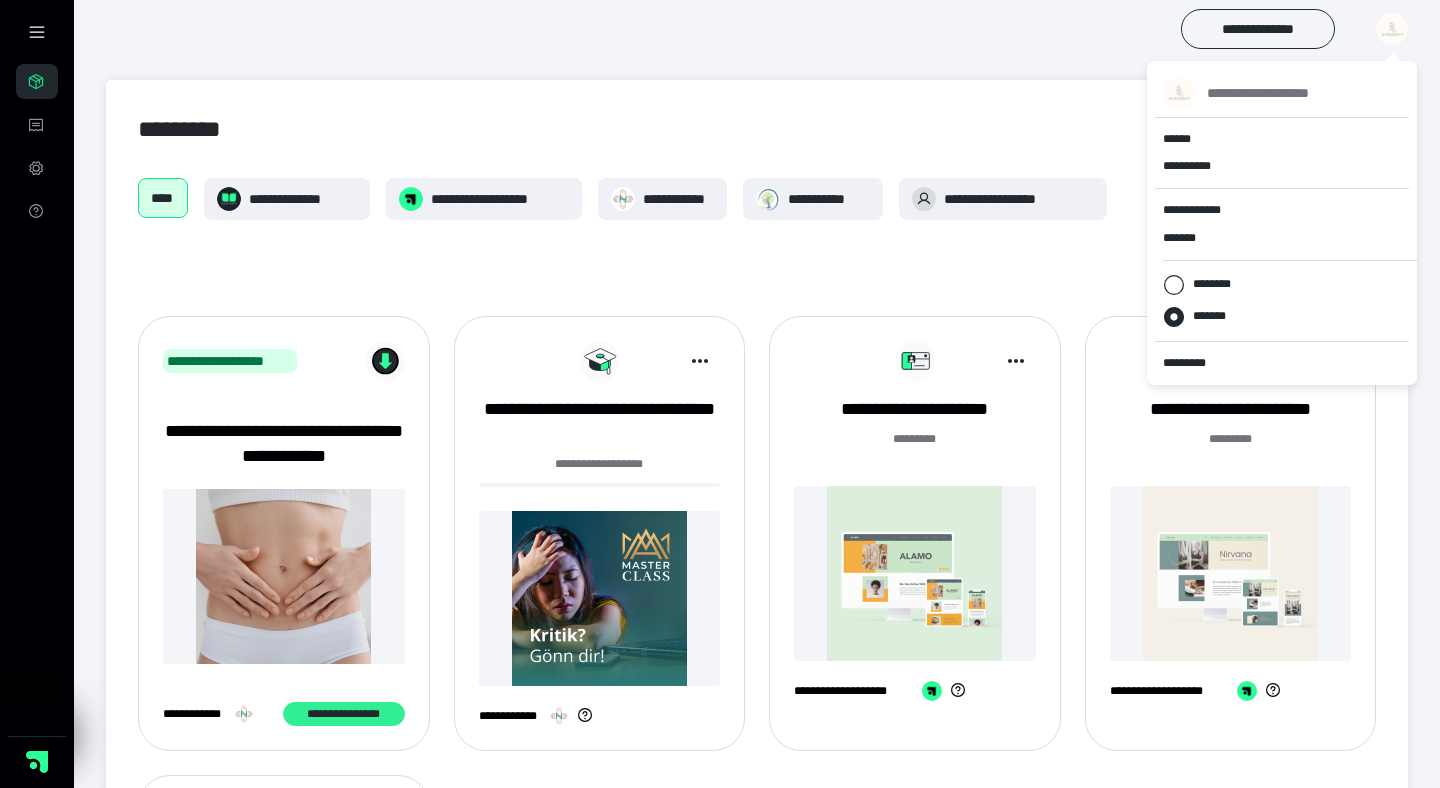 click on "**********" at bounding box center [344, 714] 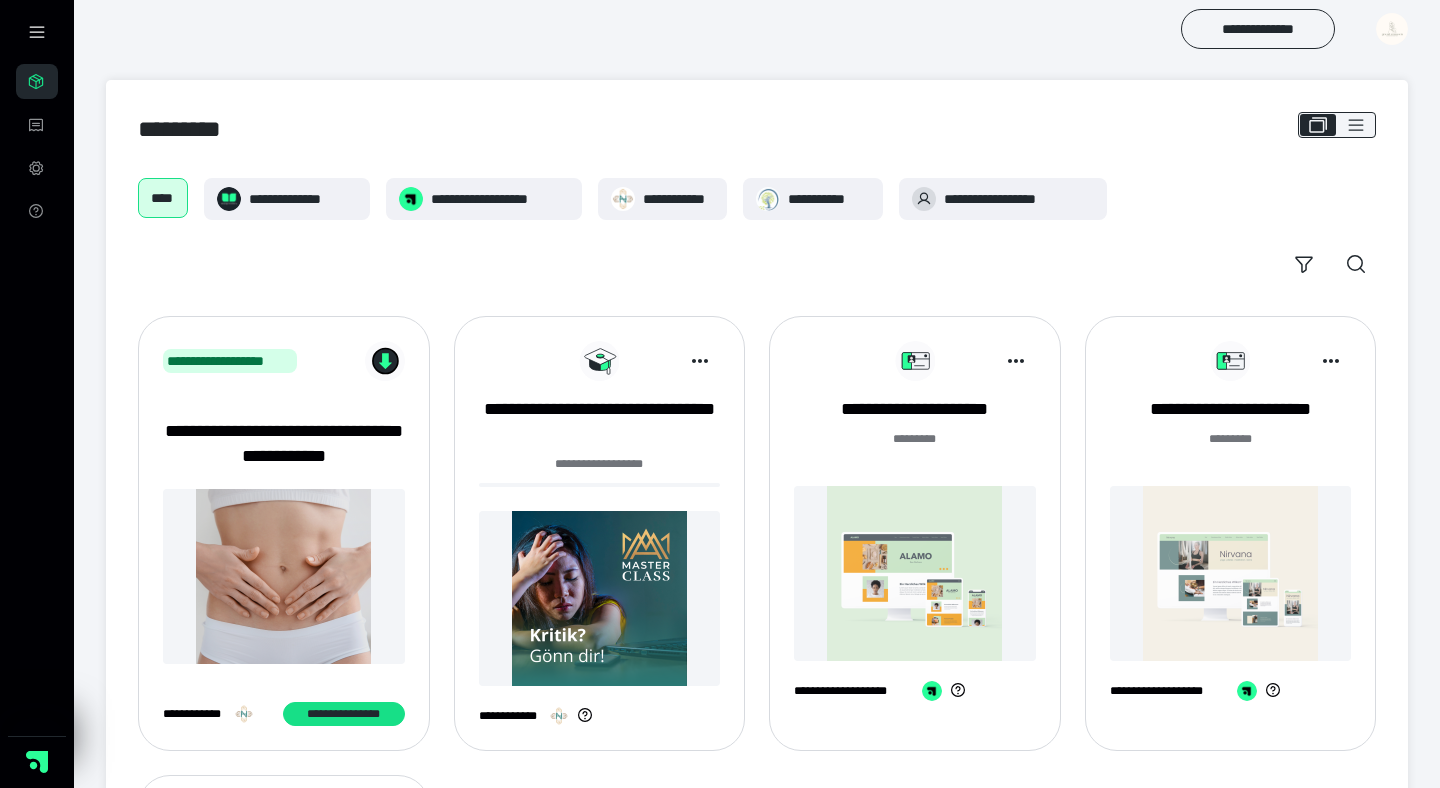click at bounding box center (1392, 29) 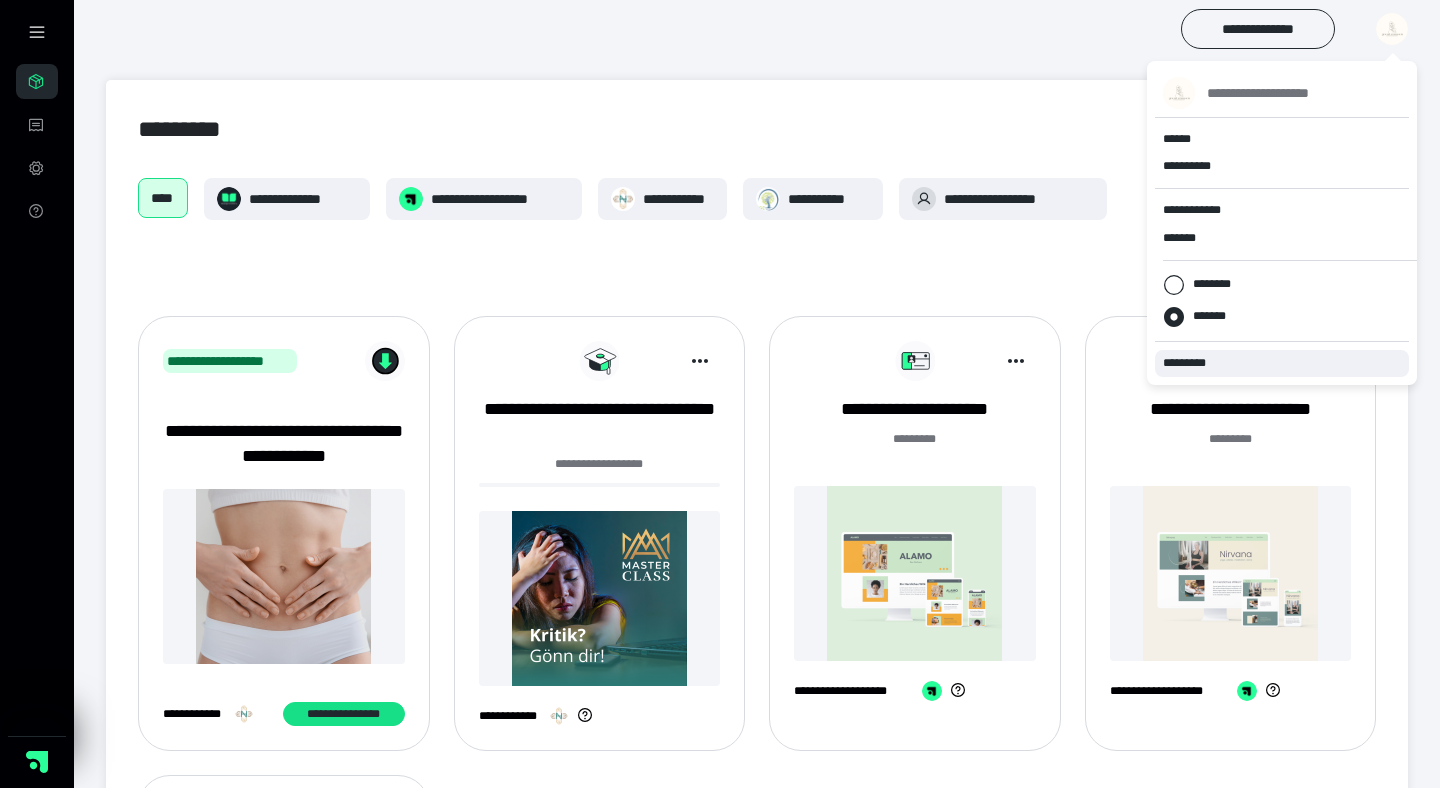 click on "*********" at bounding box center (1282, 363) 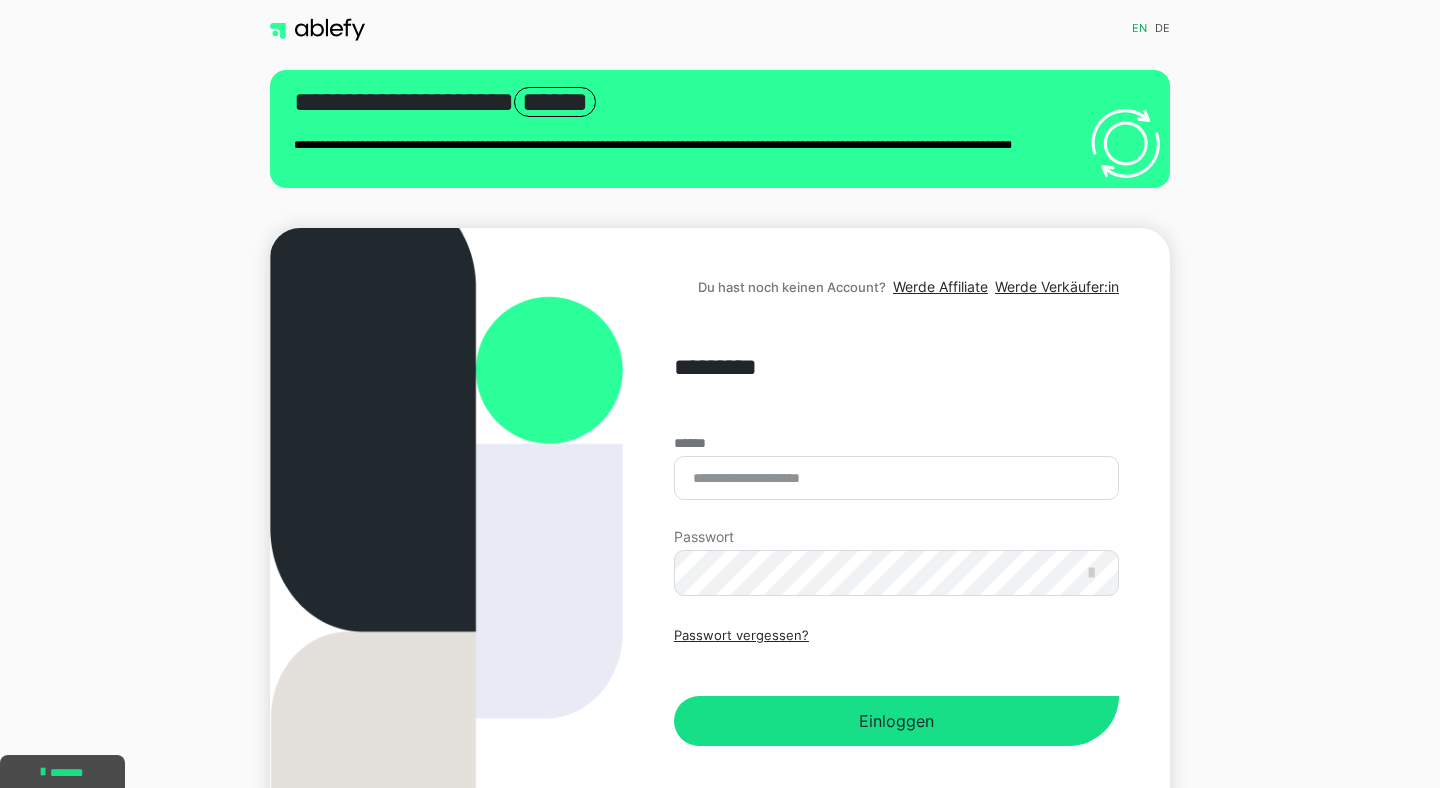 scroll, scrollTop: 0, scrollLeft: 0, axis: both 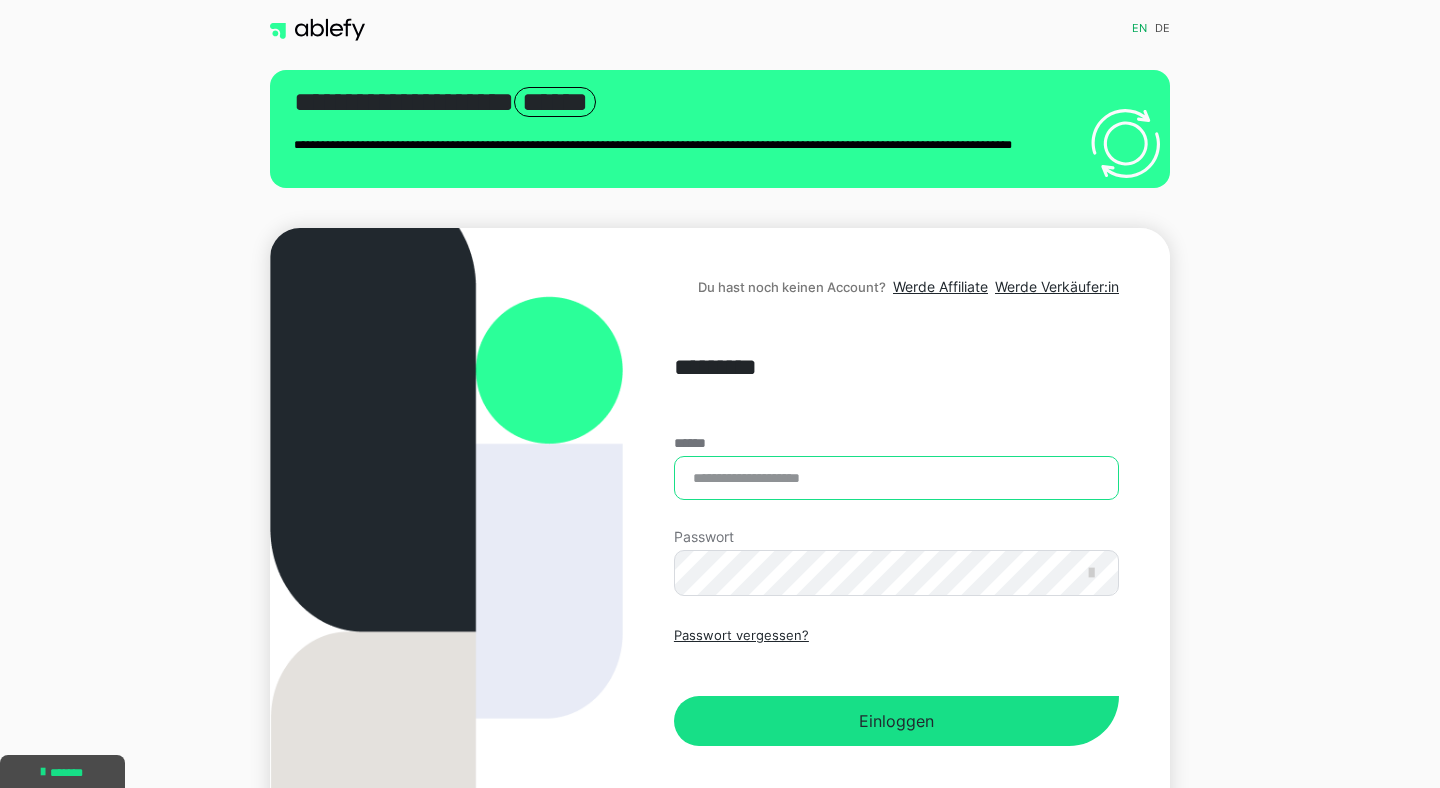 click on "******" at bounding box center [896, 478] 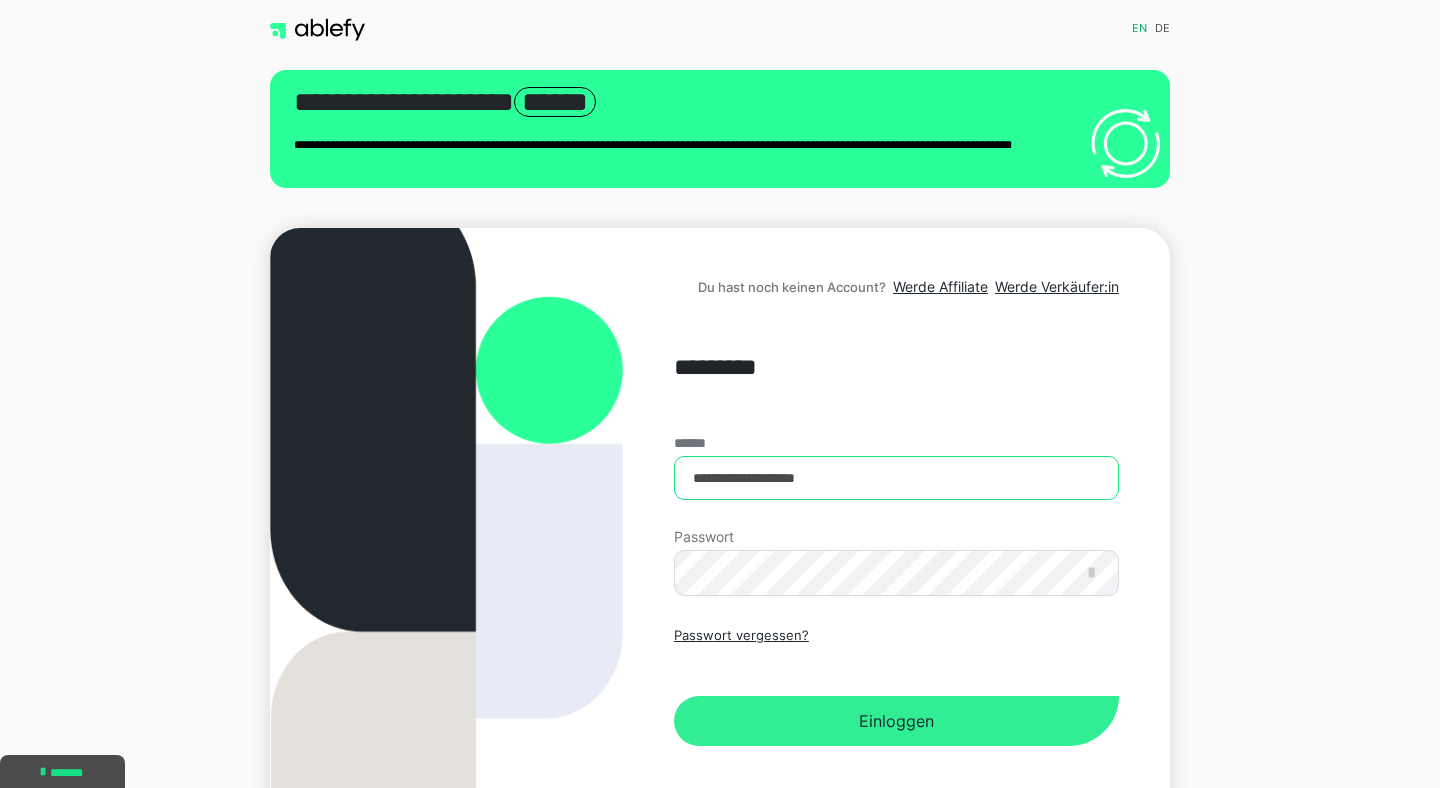 type on "**********" 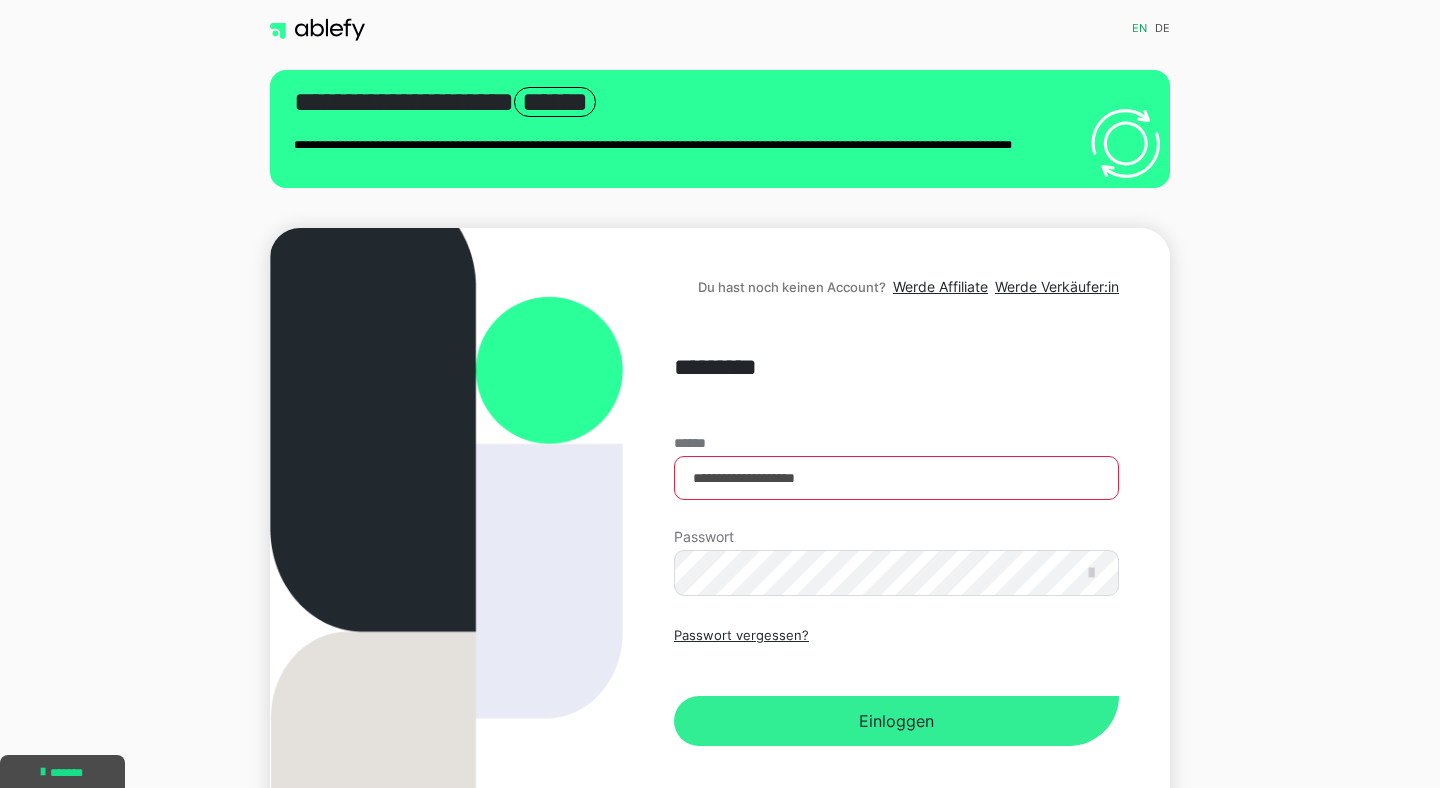 click on "Einloggen" at bounding box center (896, 721) 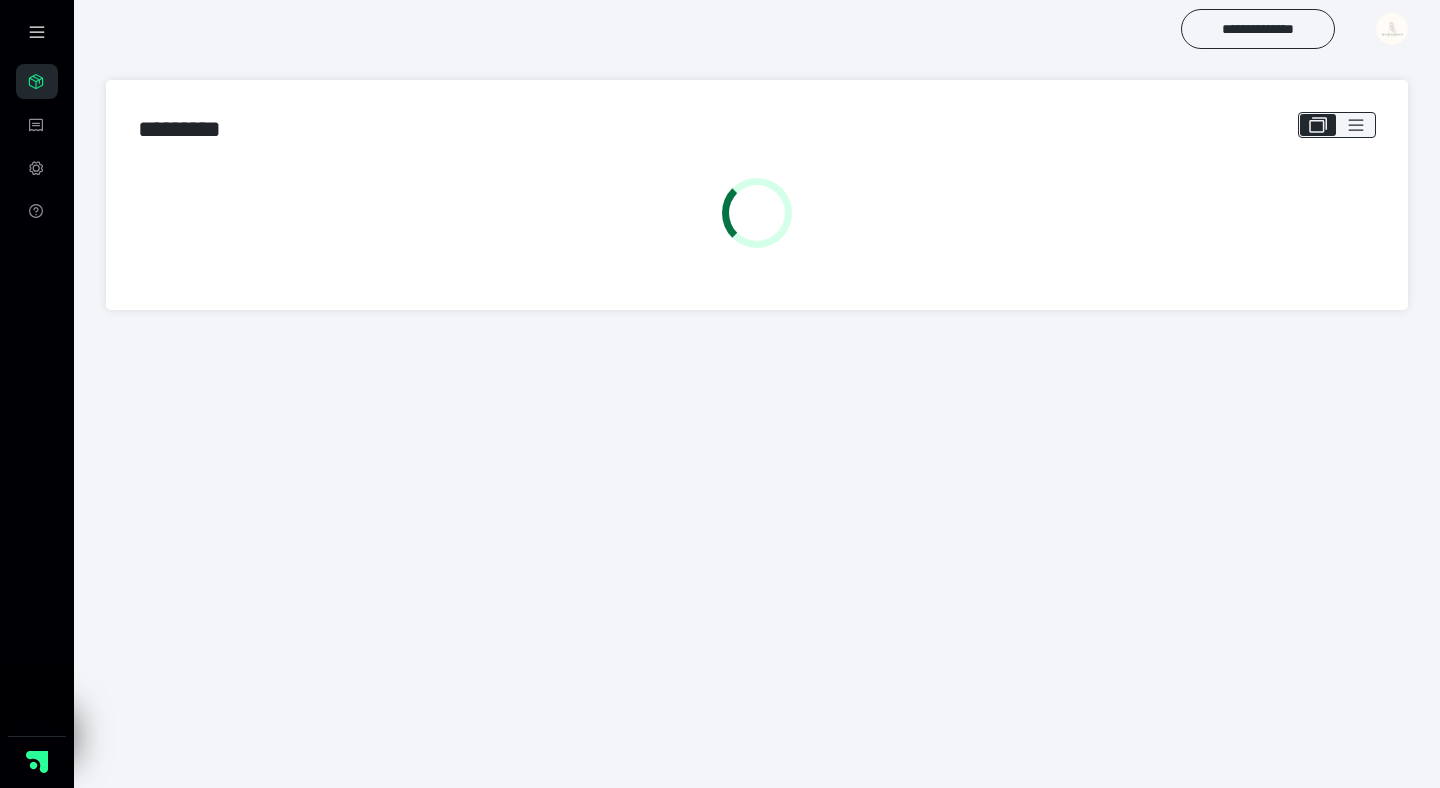 scroll, scrollTop: 0, scrollLeft: 0, axis: both 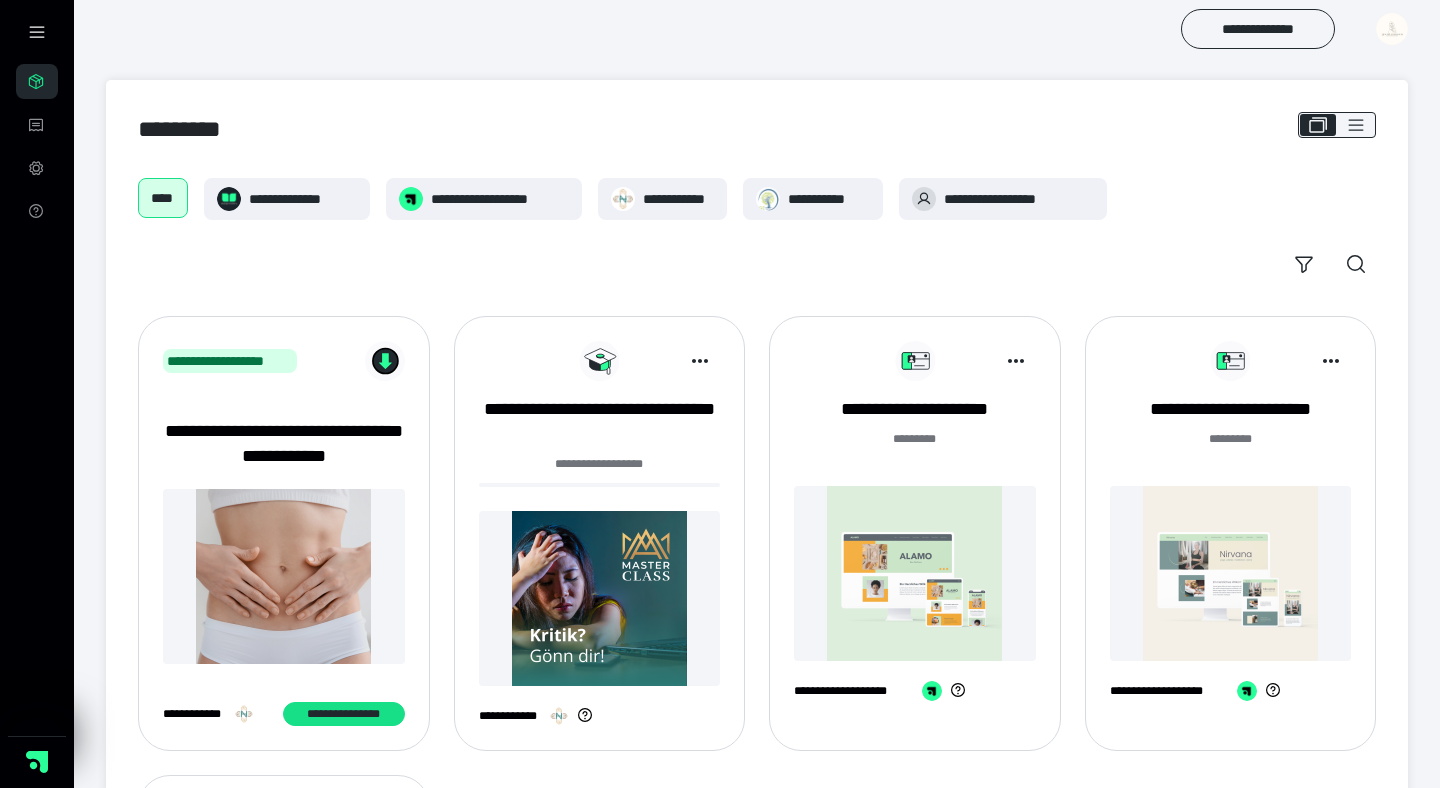 click at bounding box center (1392, 29) 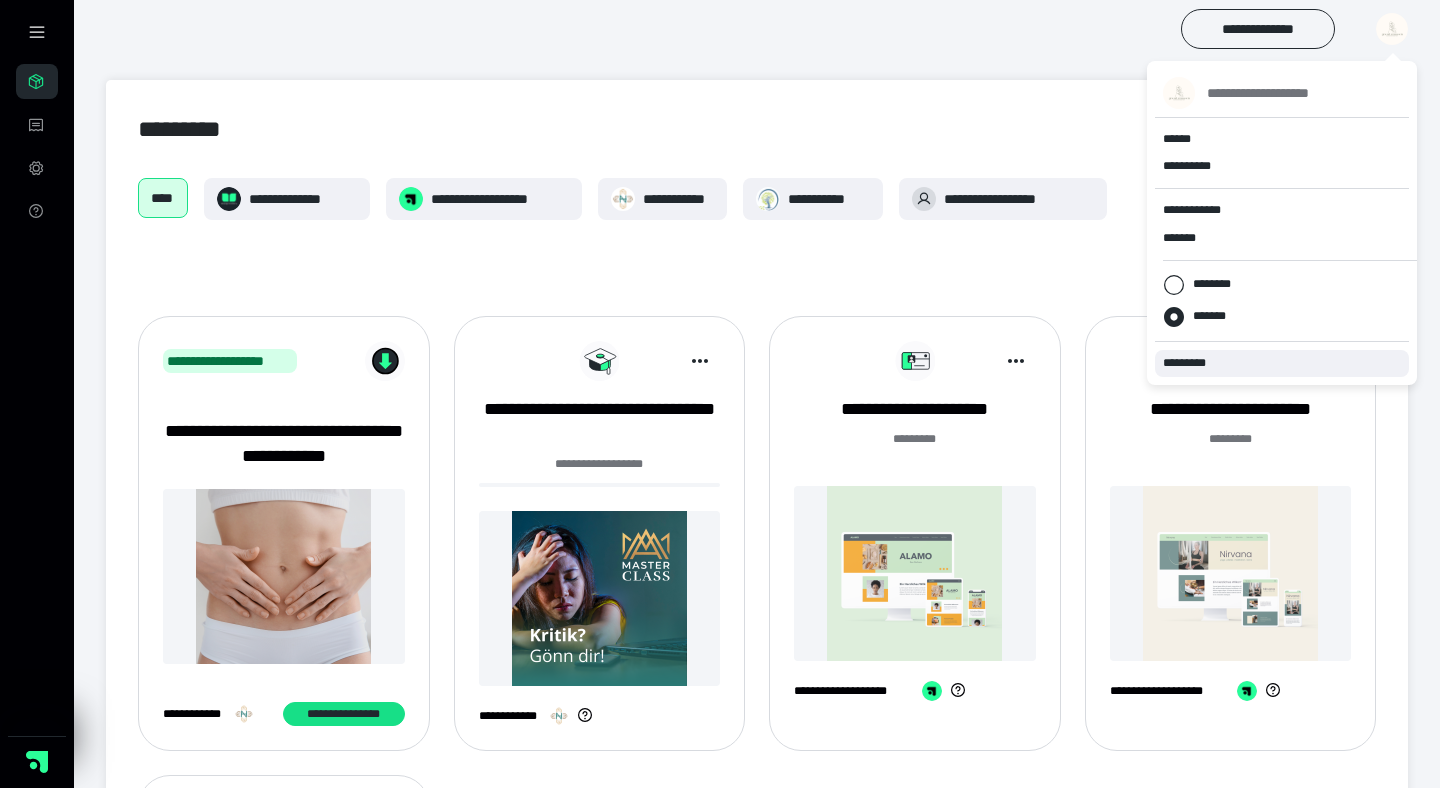 click on "*********" at bounding box center (1193, 363) 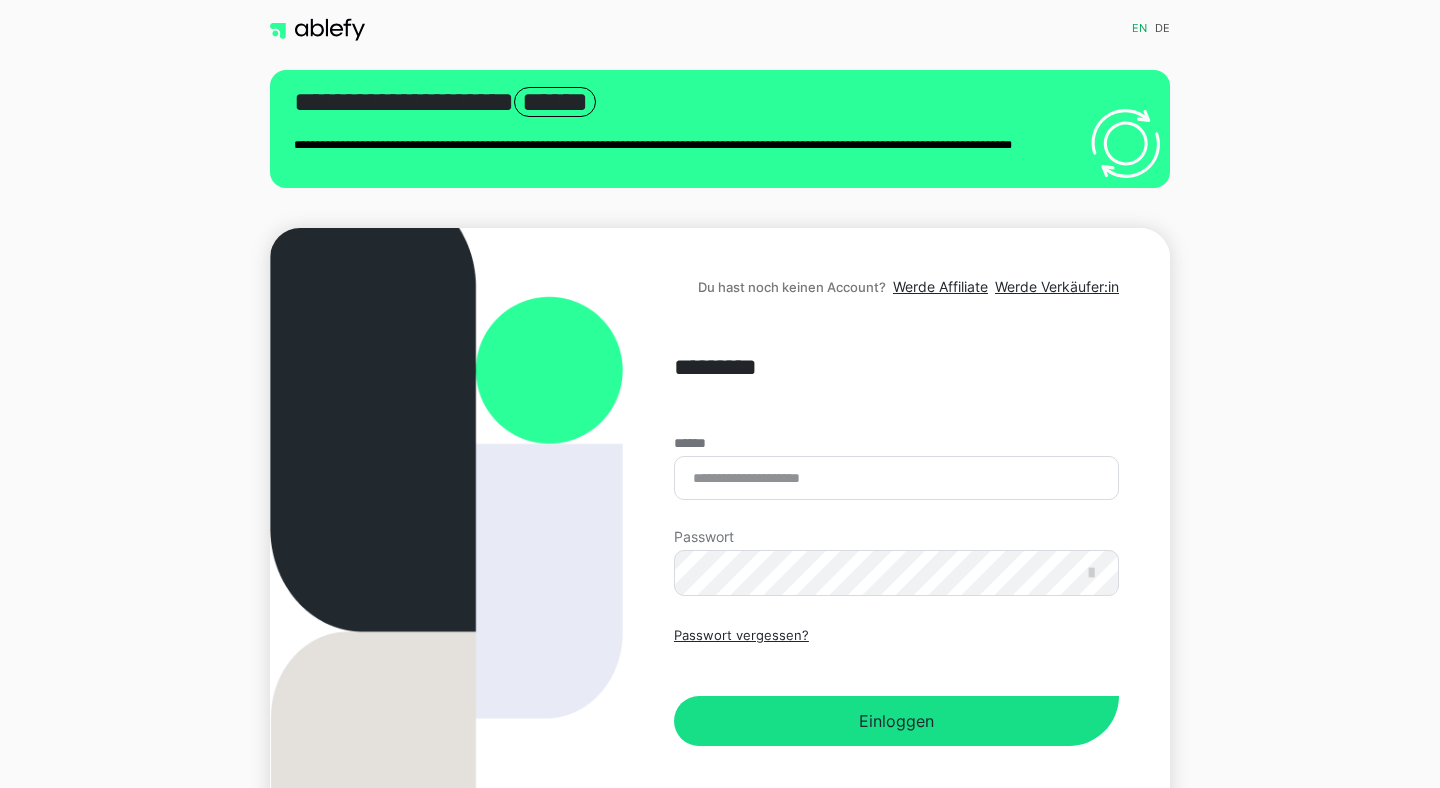 scroll, scrollTop: 0, scrollLeft: 0, axis: both 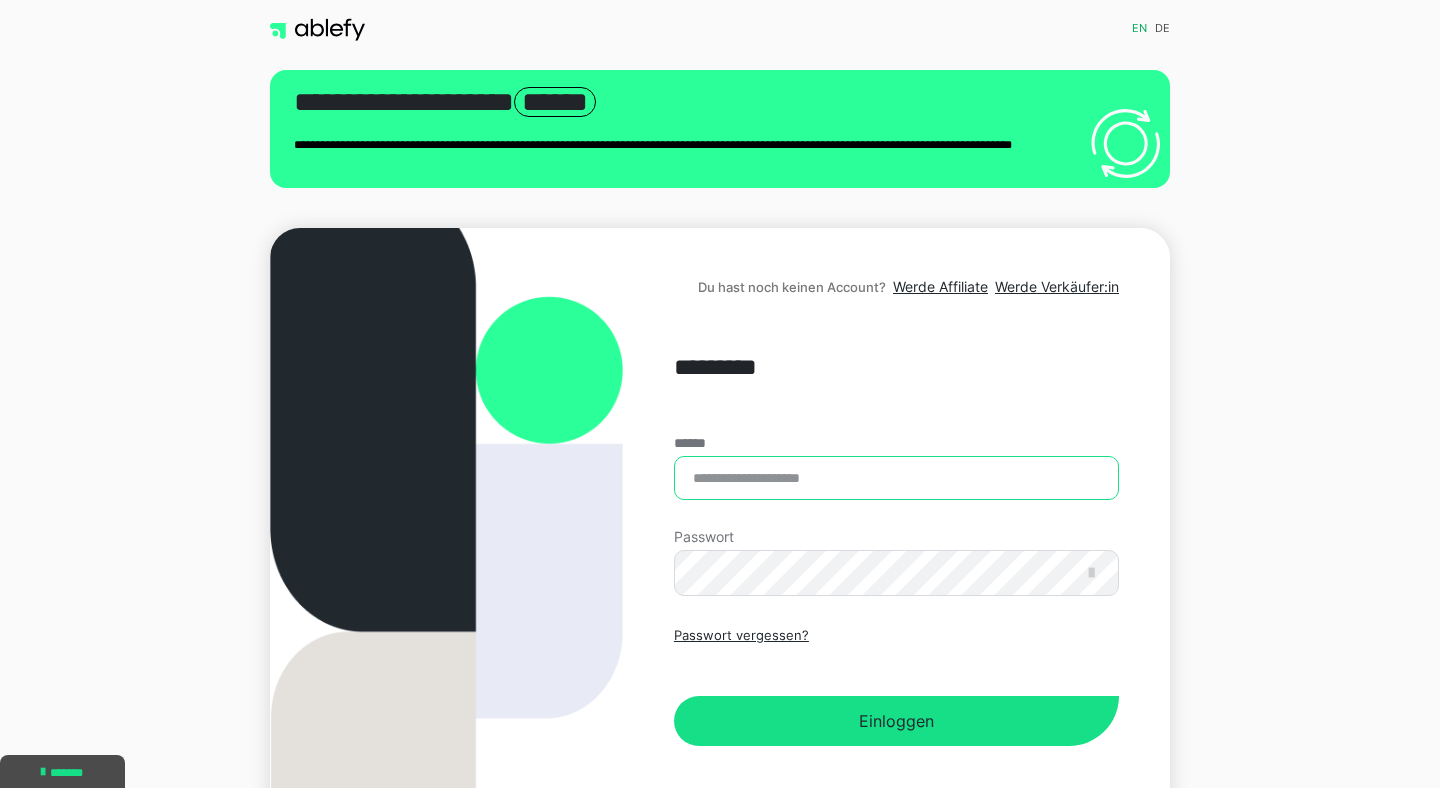 click on "******" at bounding box center (896, 478) 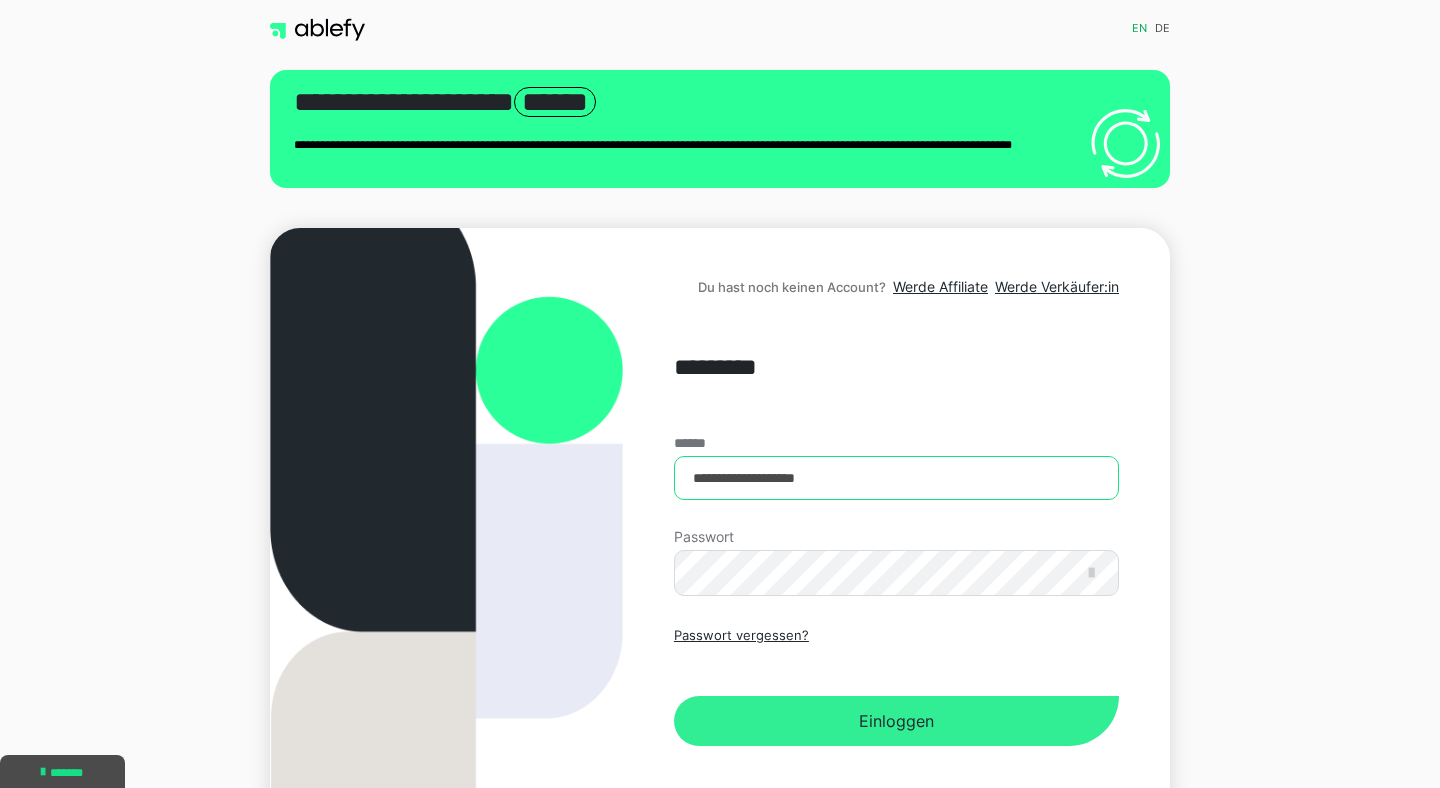 type on "**********" 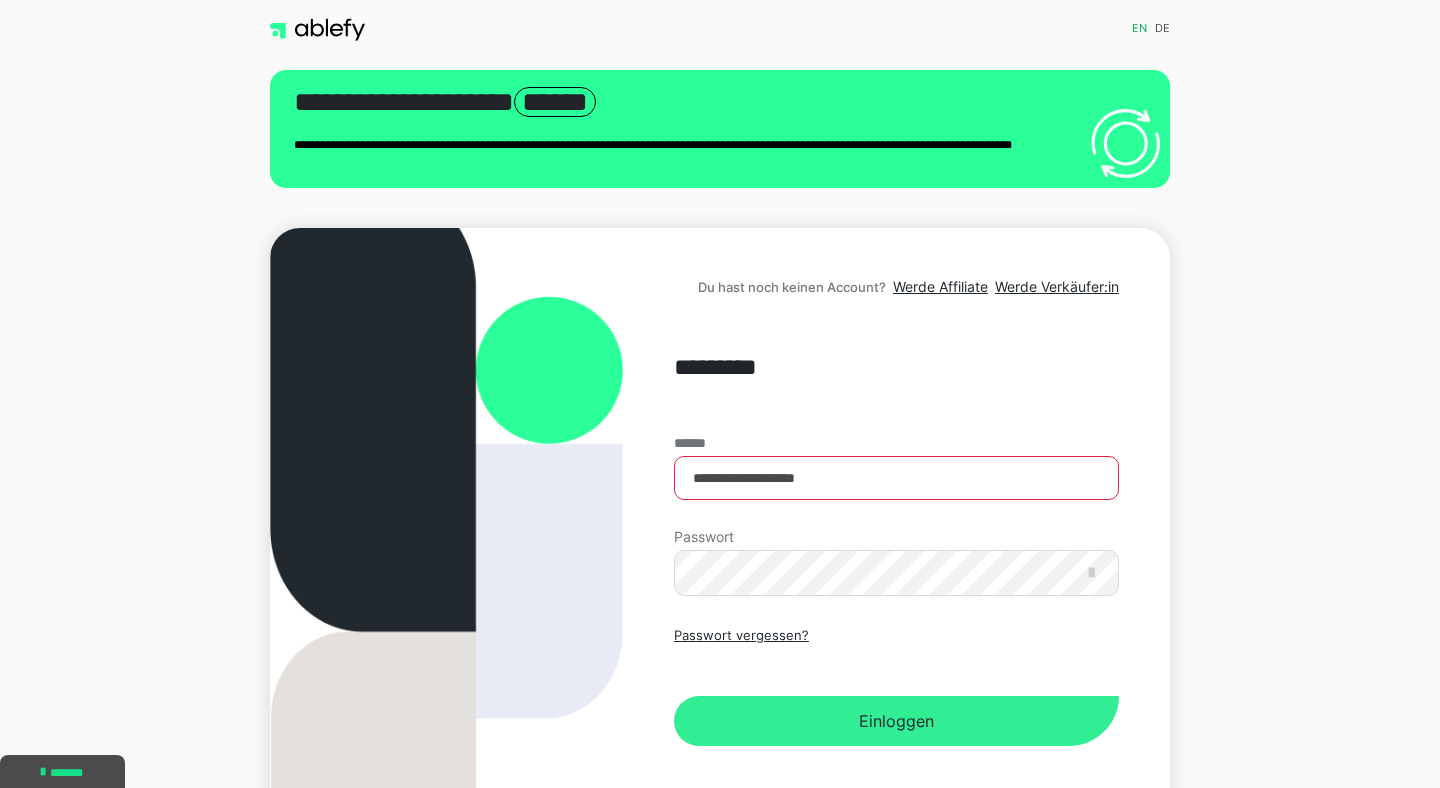 click on "Einloggen" at bounding box center (896, 721) 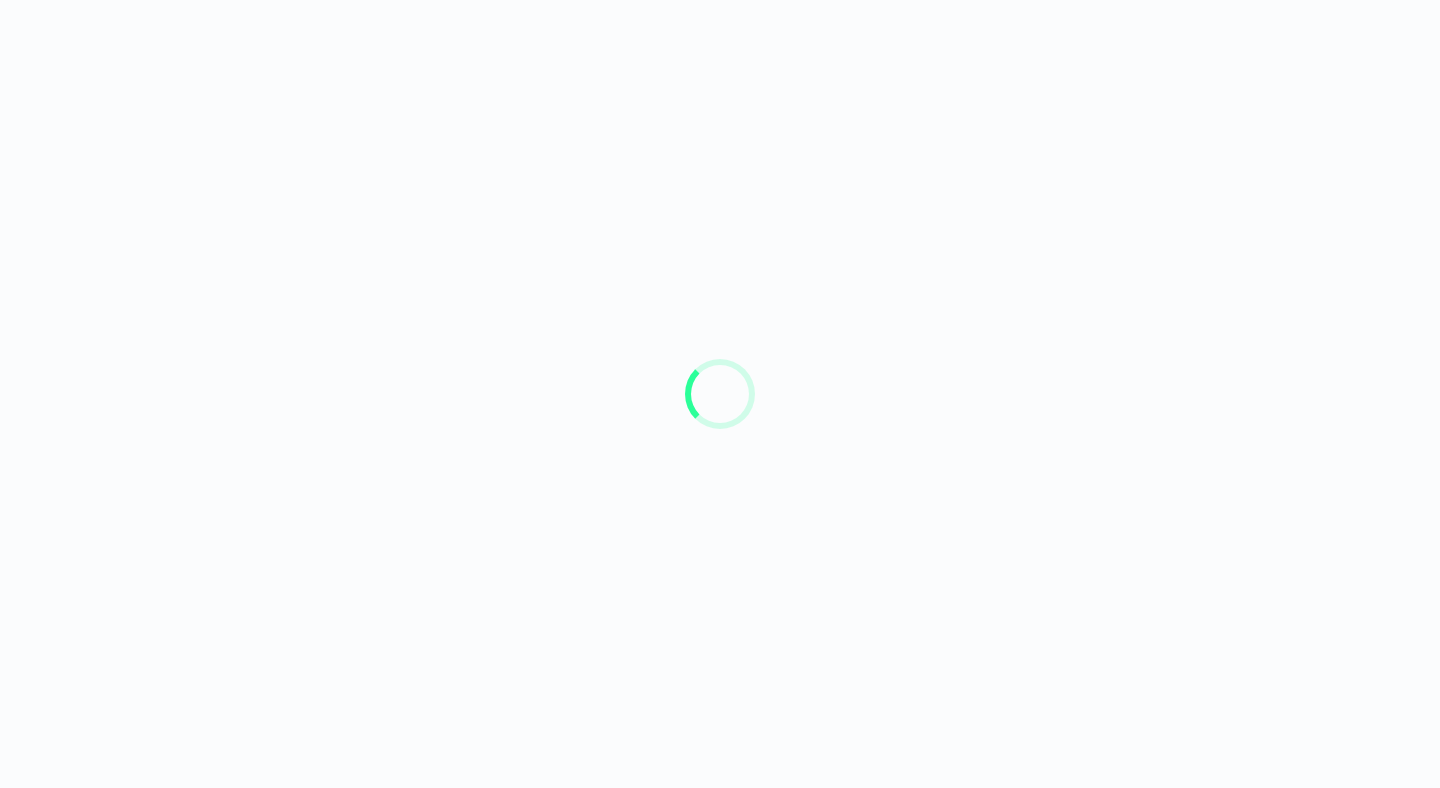 scroll, scrollTop: 0, scrollLeft: 0, axis: both 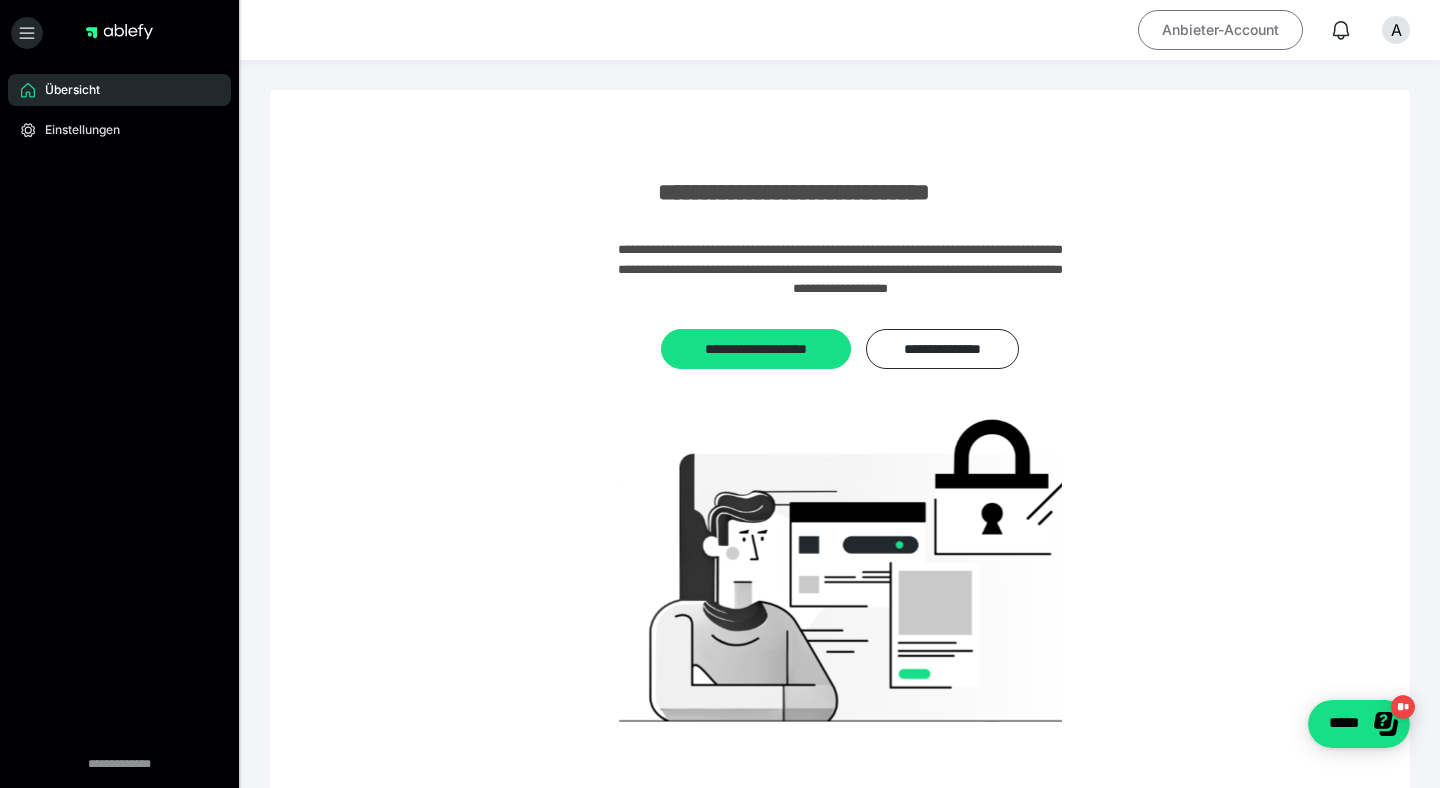 click on "Anbieter-Account" at bounding box center (1220, 30) 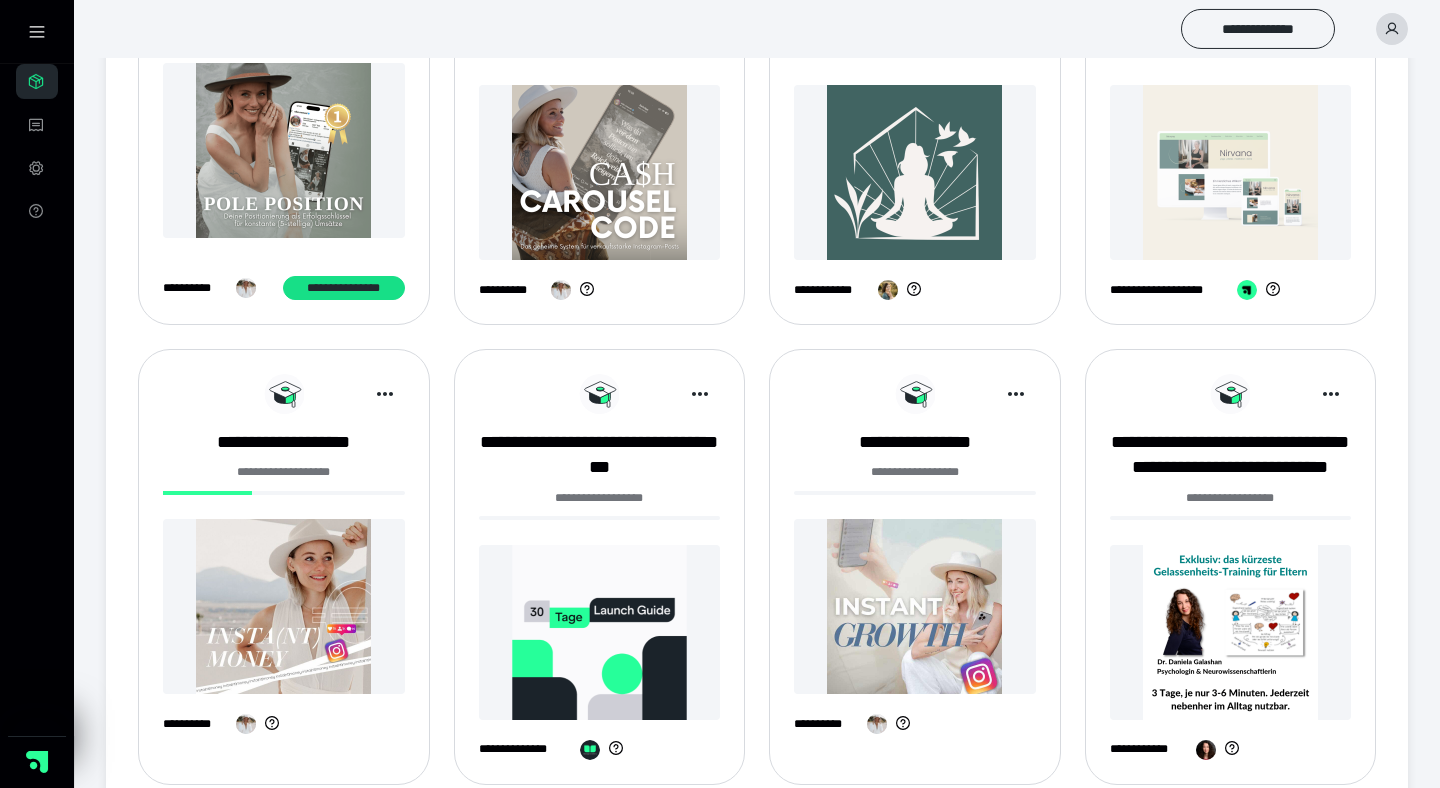 scroll, scrollTop: 624, scrollLeft: 0, axis: vertical 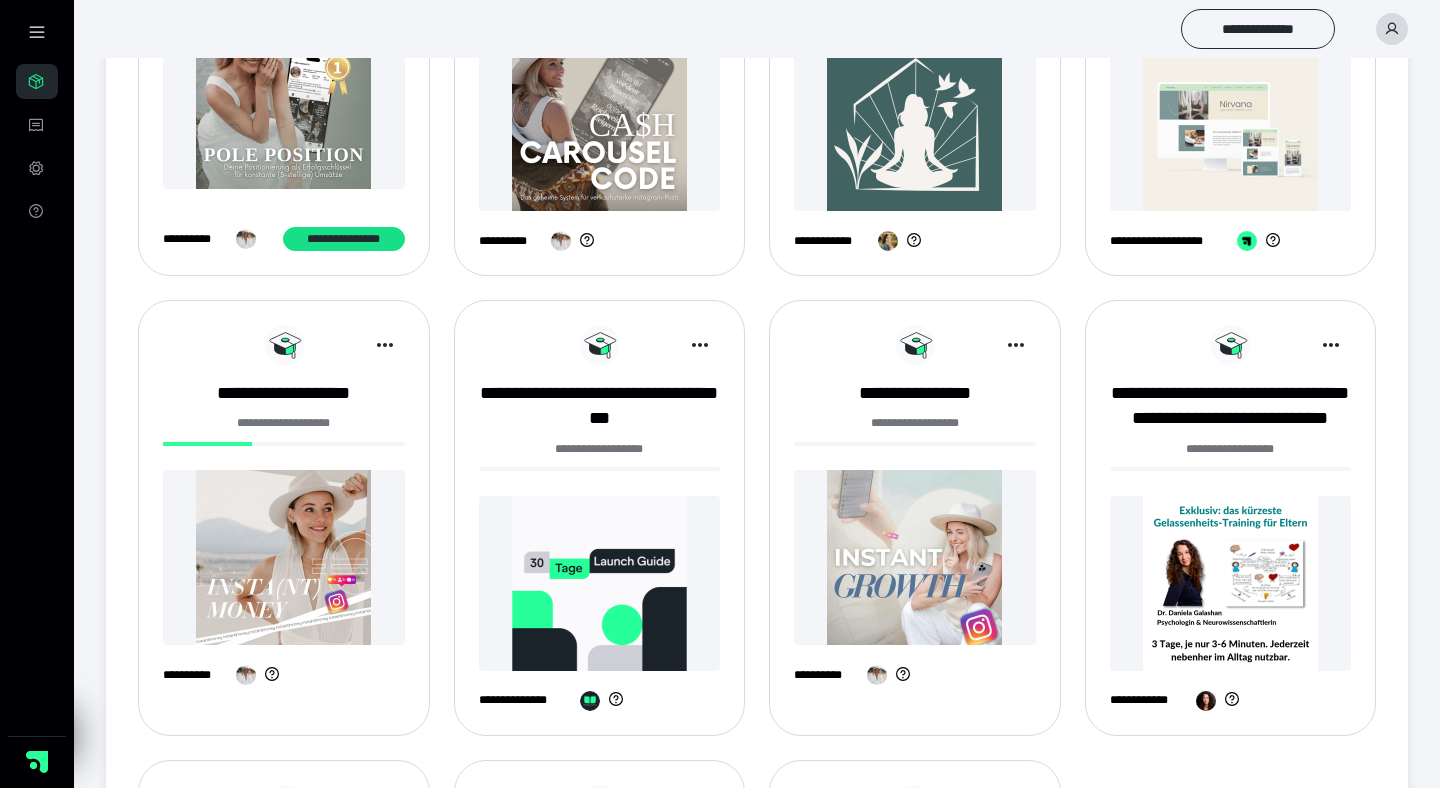 click at bounding box center [915, 557] 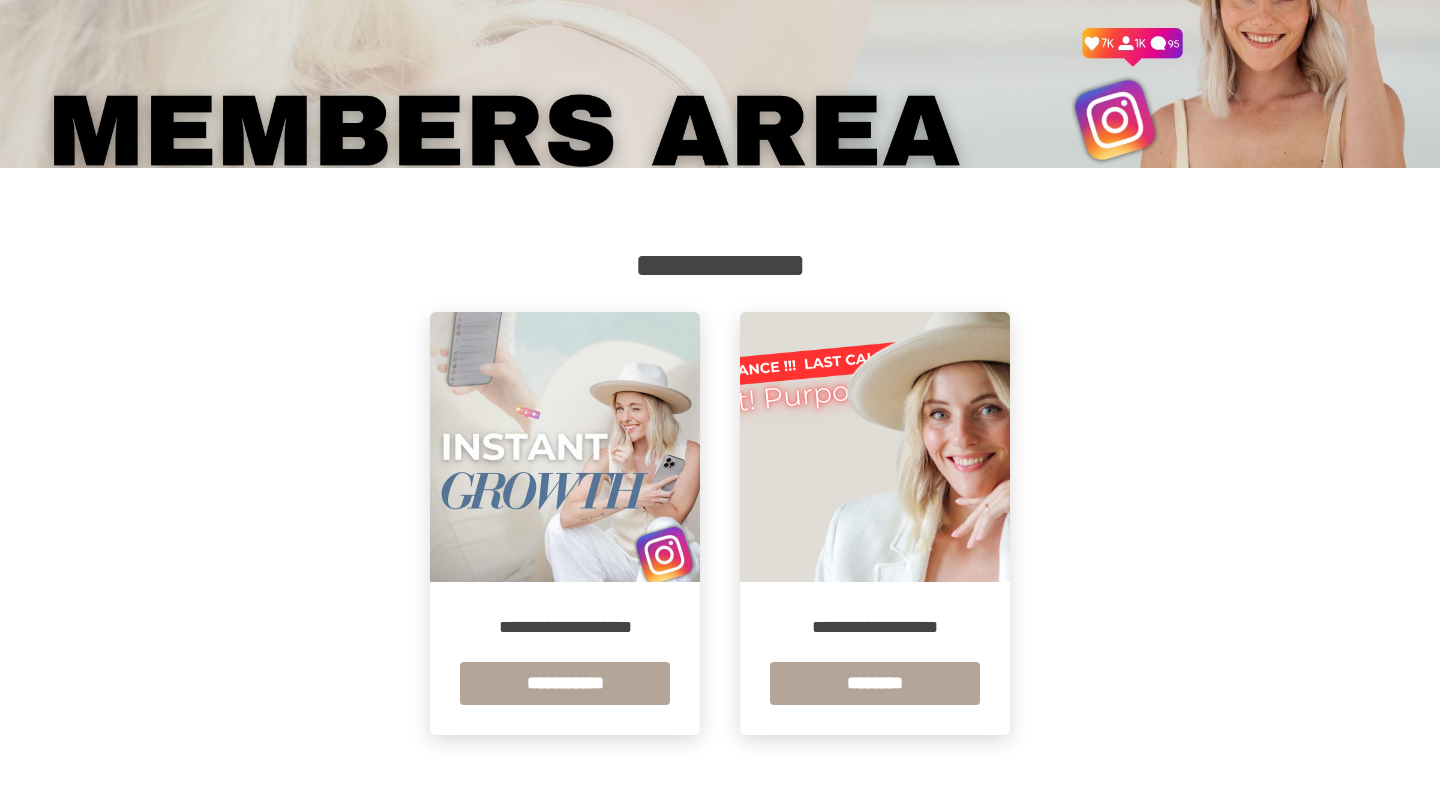 scroll, scrollTop: 119, scrollLeft: 0, axis: vertical 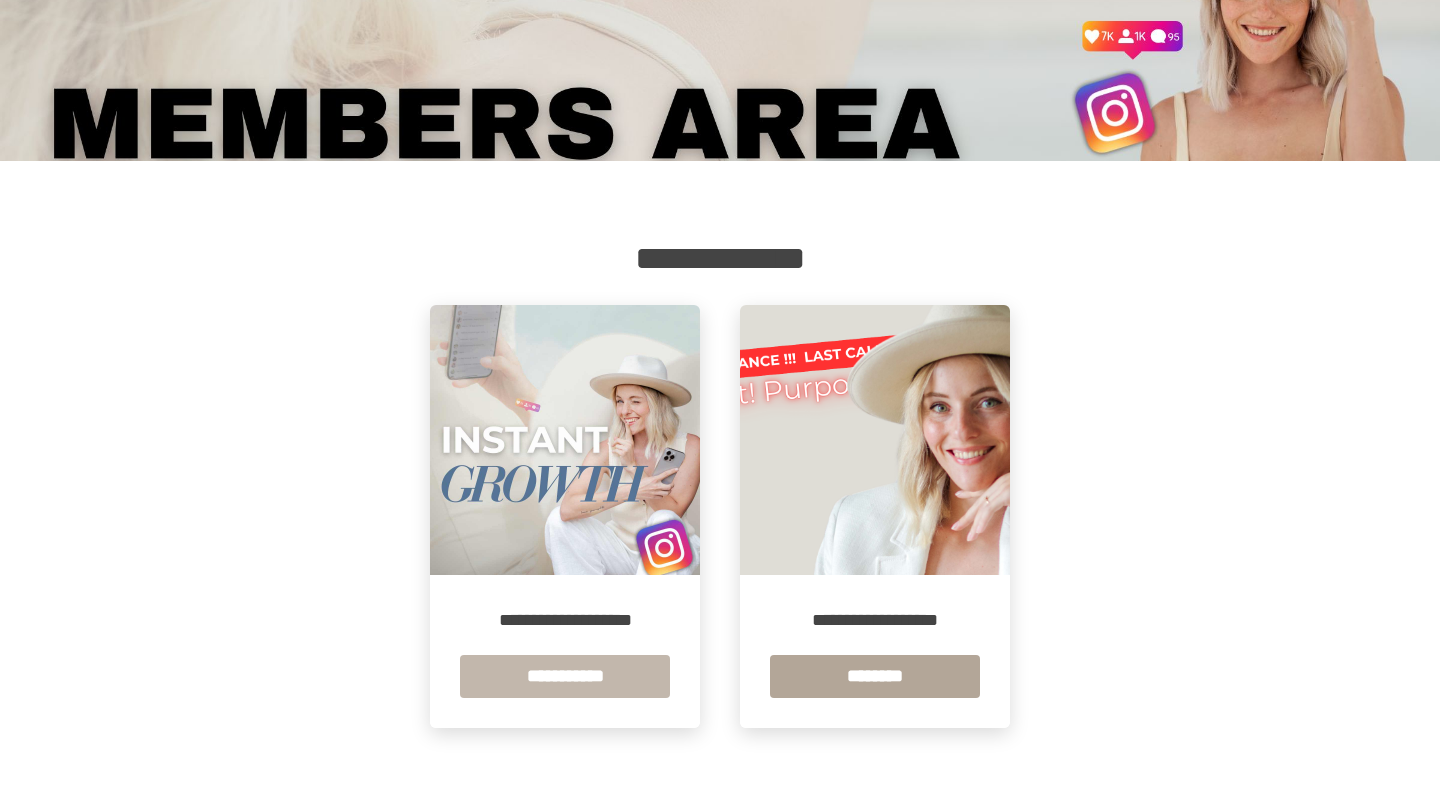 click on "**********" at bounding box center (565, 676) 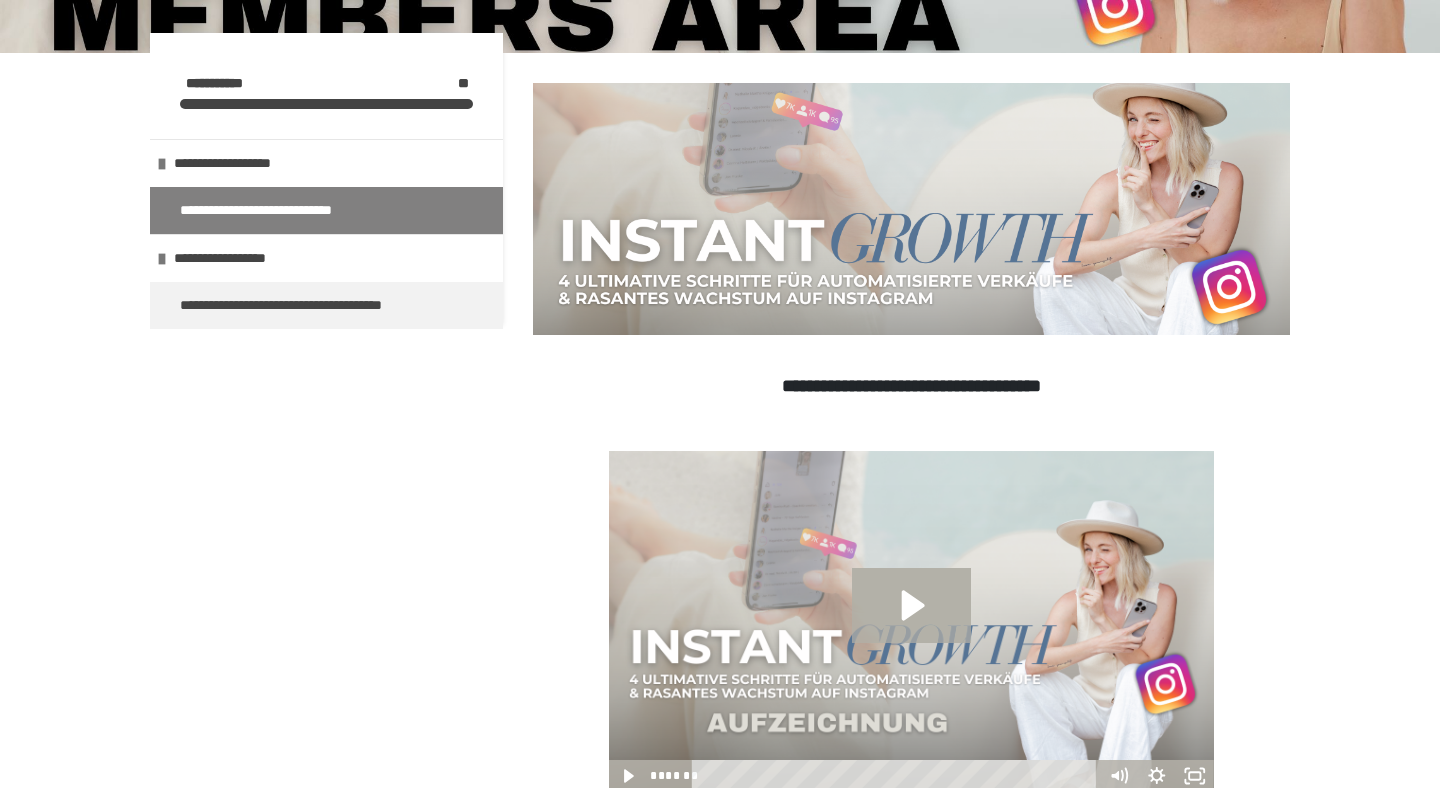 scroll, scrollTop: 240, scrollLeft: 0, axis: vertical 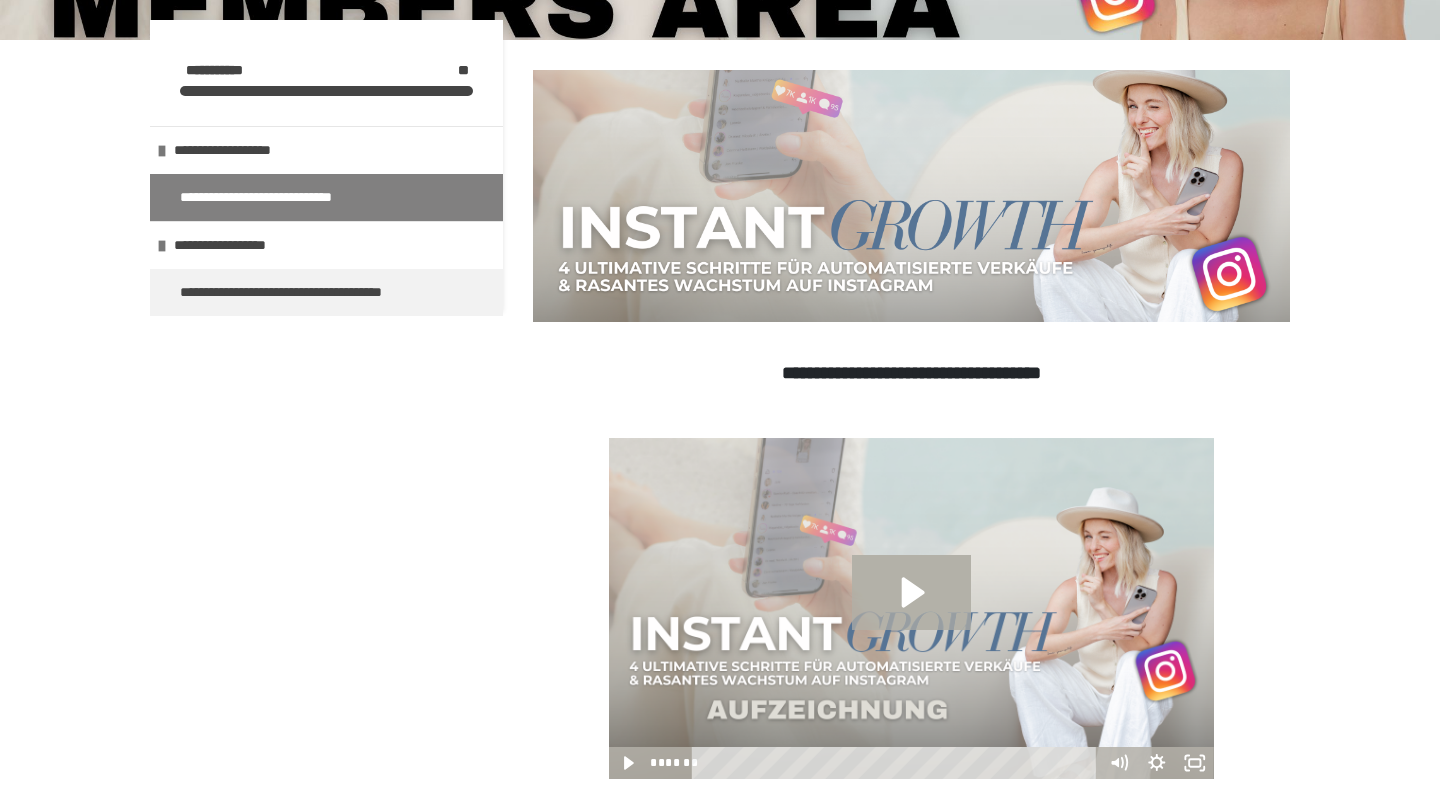 click on "**********" at bounding box center [720, 1629] 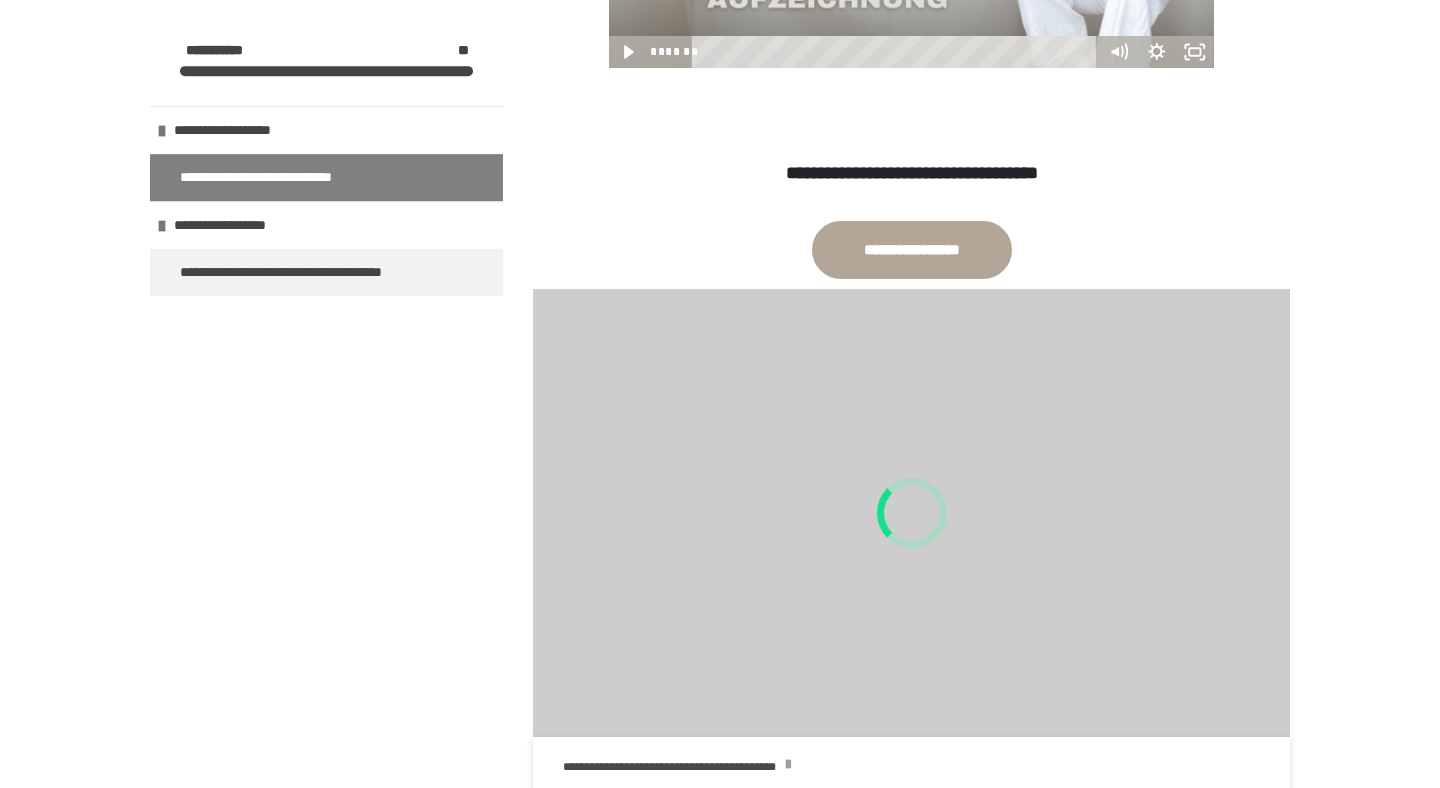 scroll, scrollTop: 960, scrollLeft: 0, axis: vertical 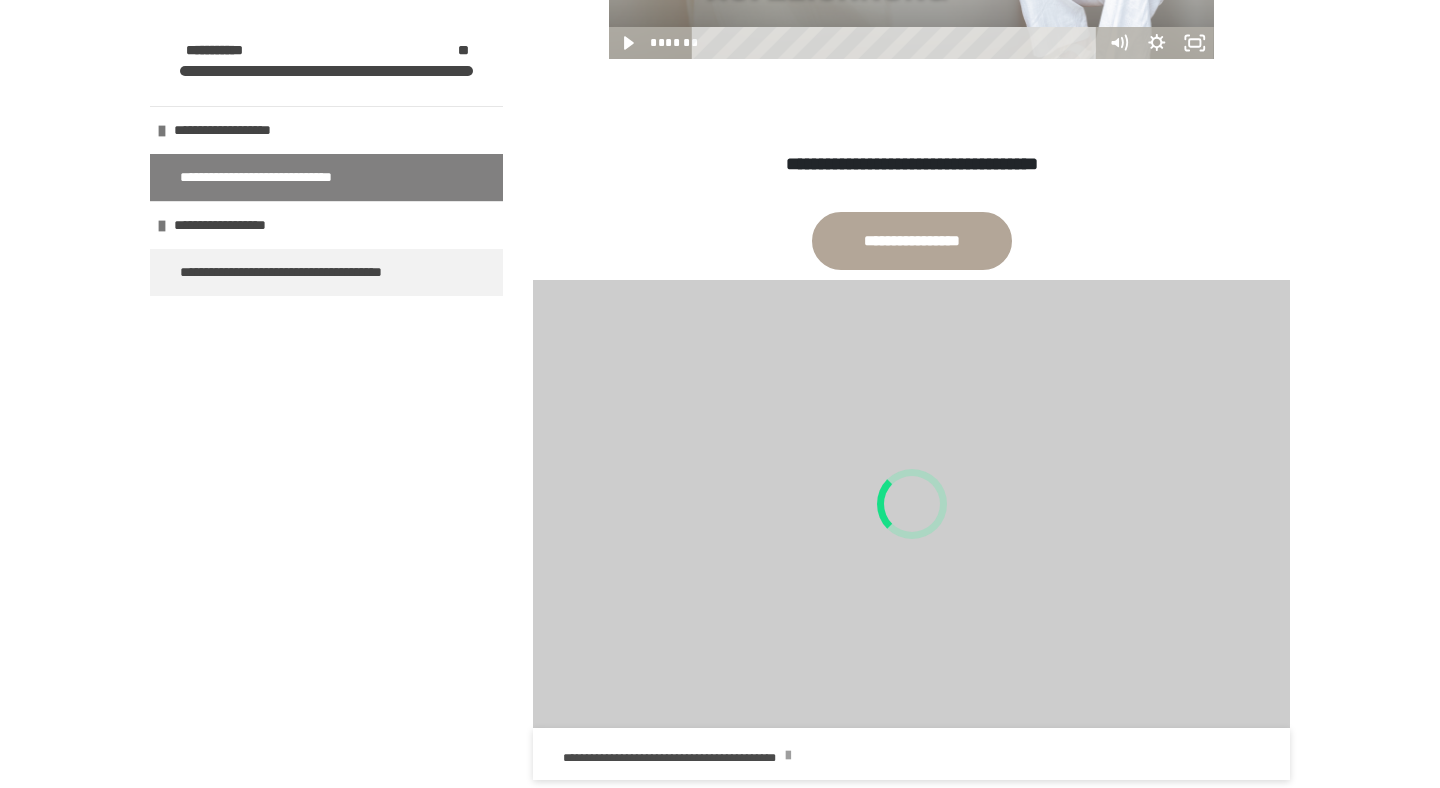 click on "**********" at bounding box center [720, 769] 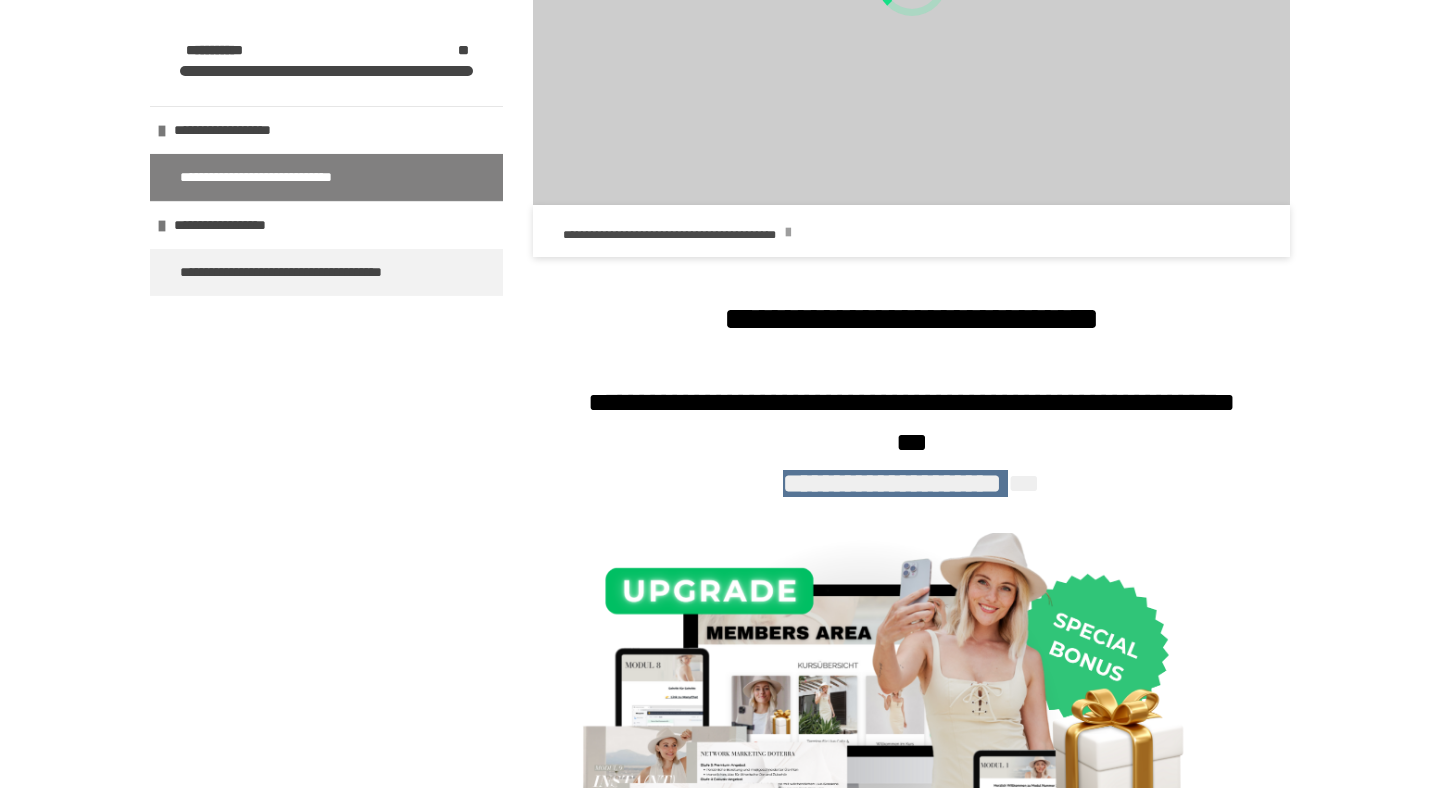 scroll, scrollTop: 1440, scrollLeft: 0, axis: vertical 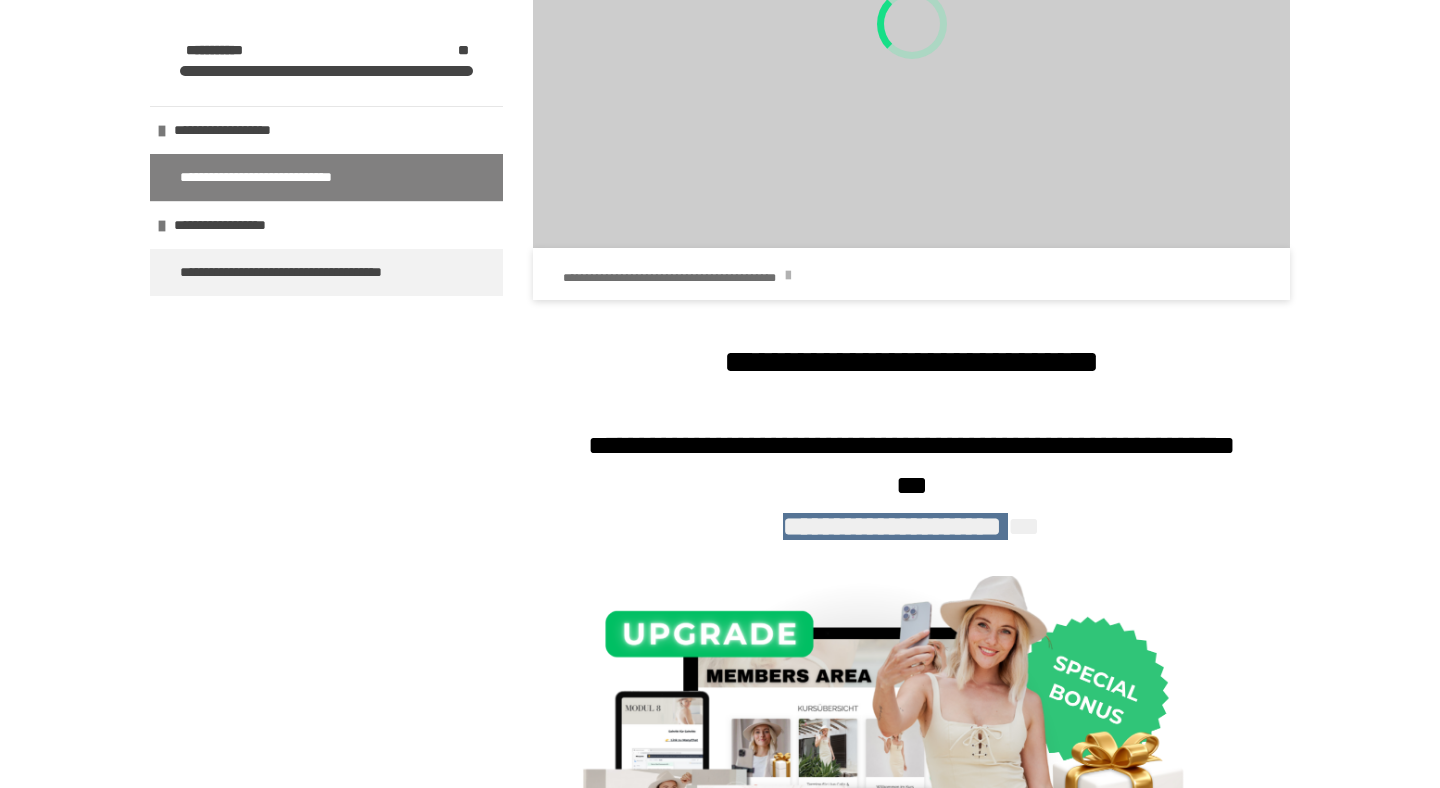 click on "**********" at bounding box center [671, 278] 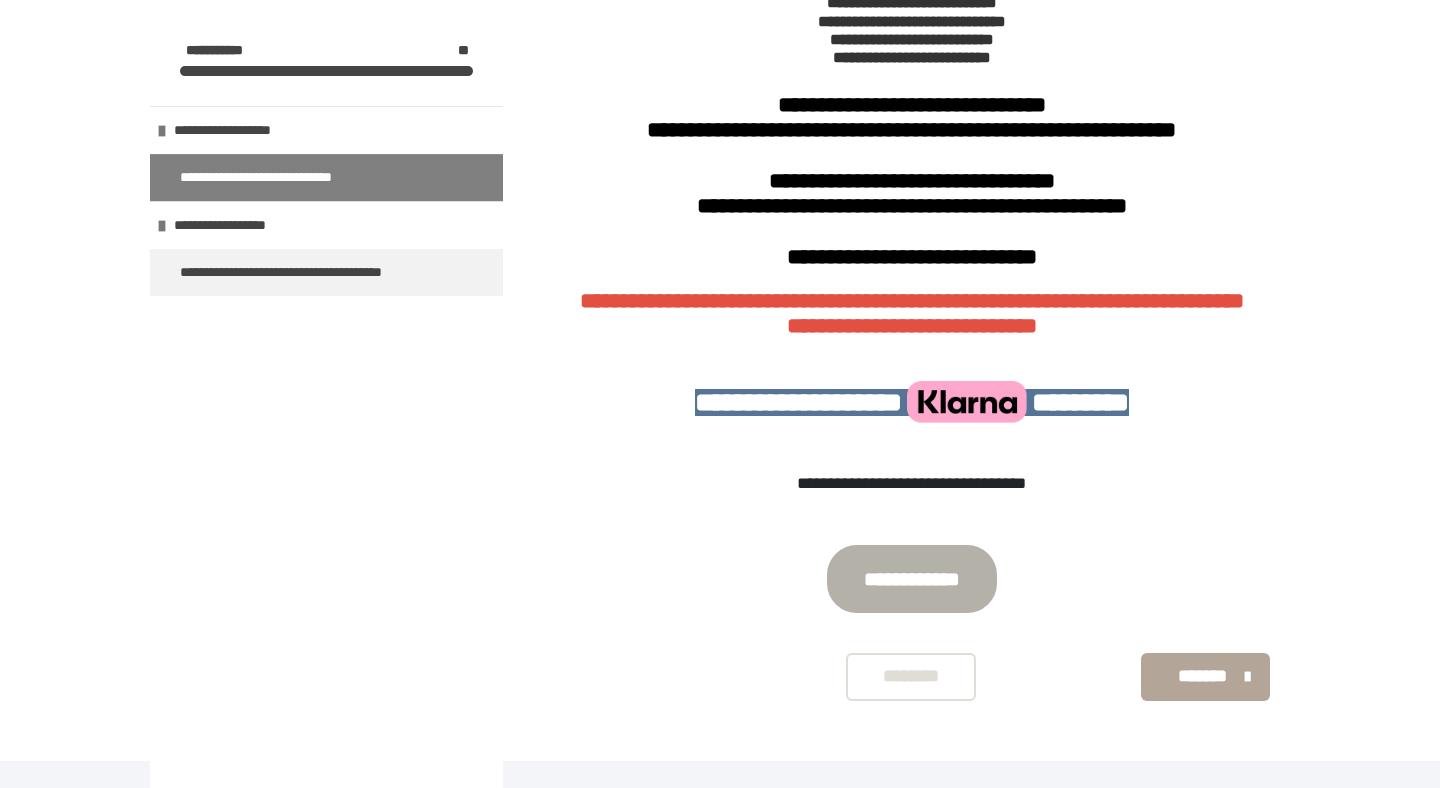 scroll, scrollTop: 2721, scrollLeft: 0, axis: vertical 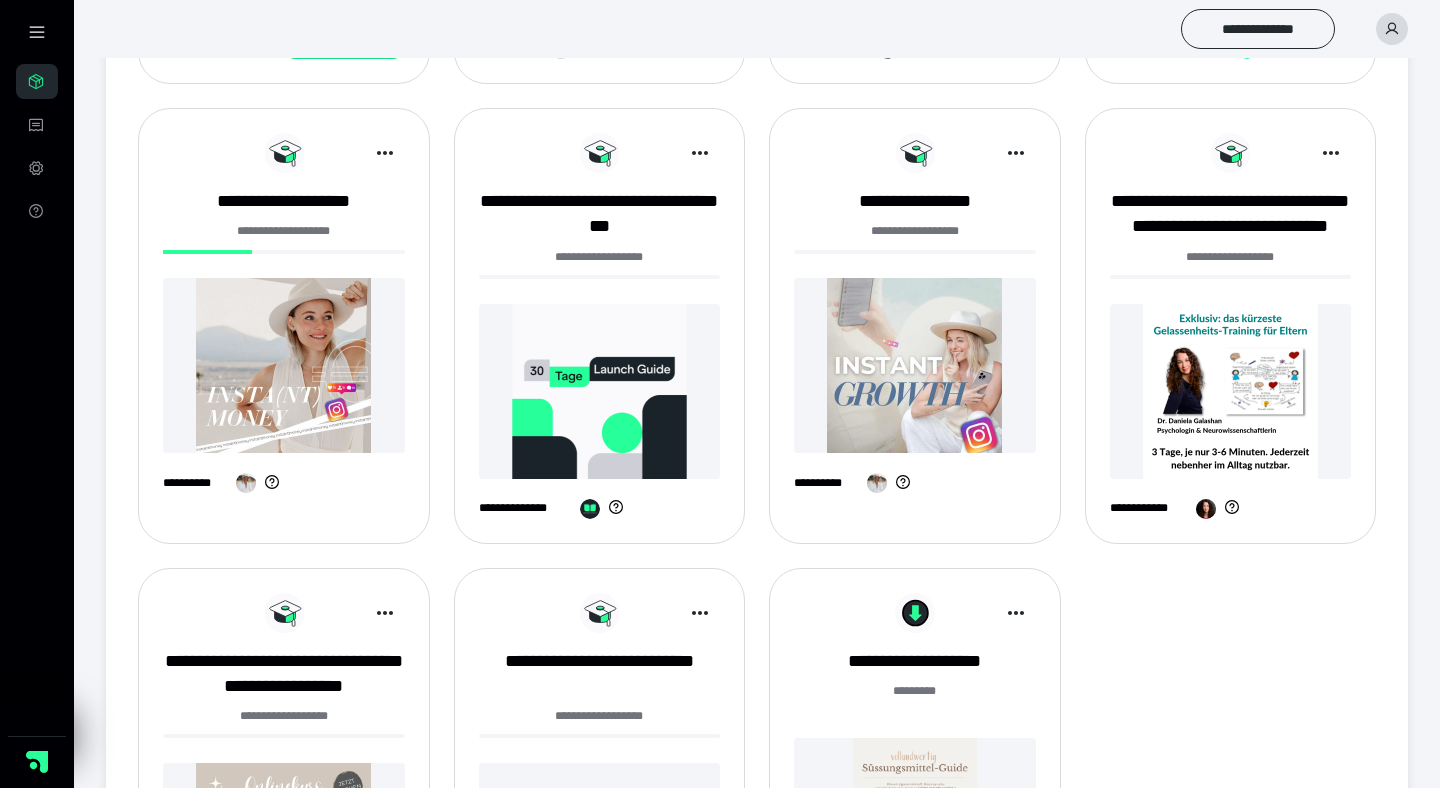 click at bounding box center [284, 365] 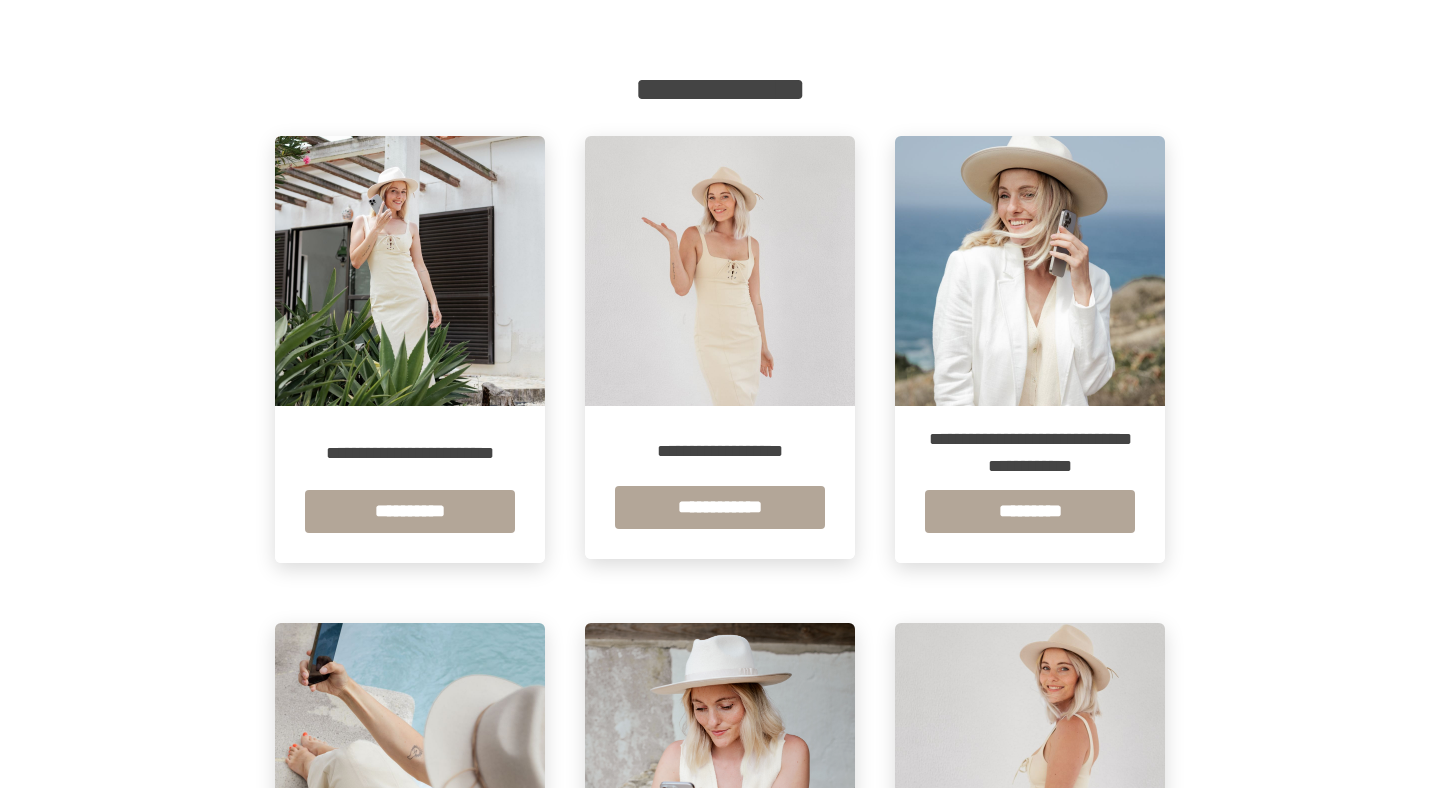 scroll, scrollTop: 336, scrollLeft: 0, axis: vertical 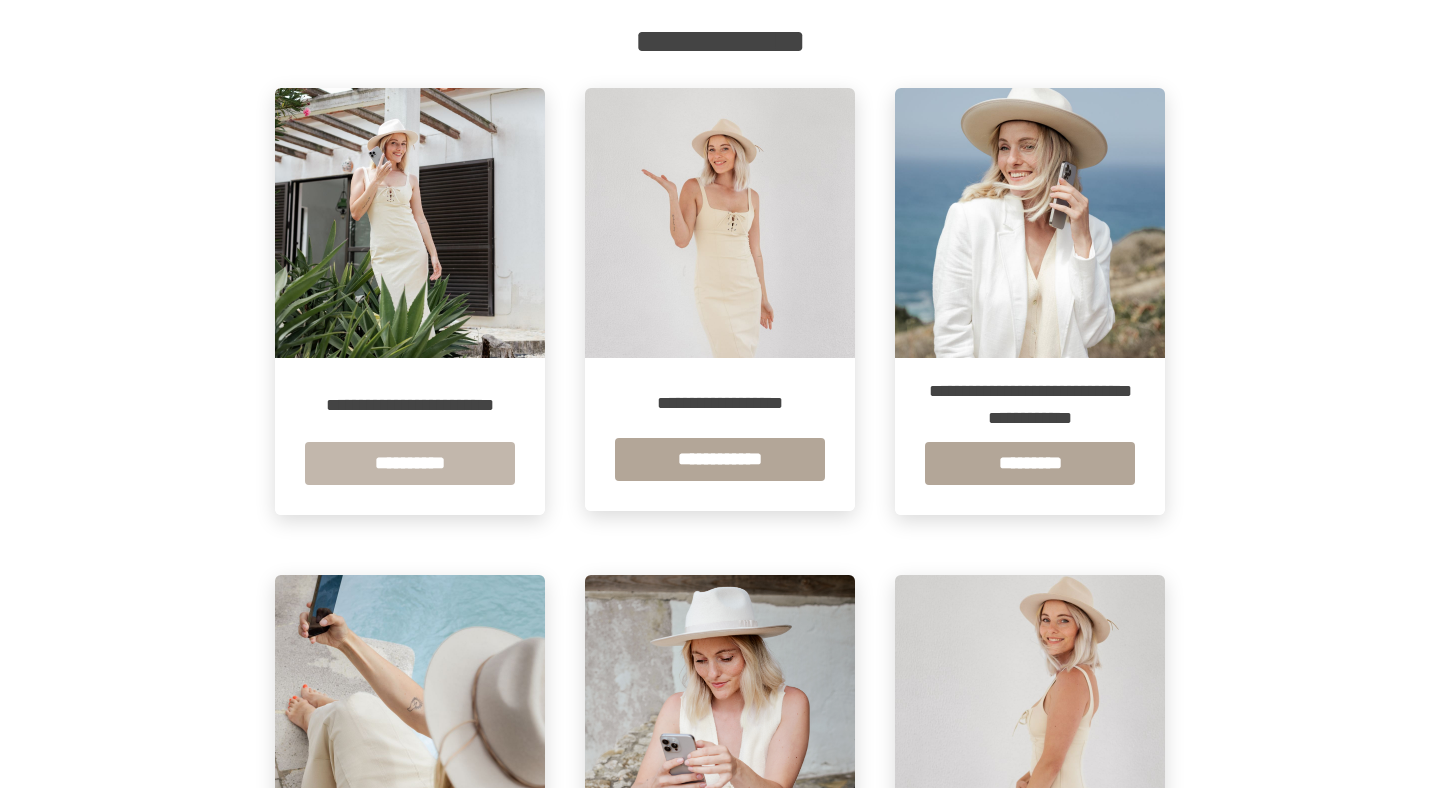 click on "**********" at bounding box center (410, 463) 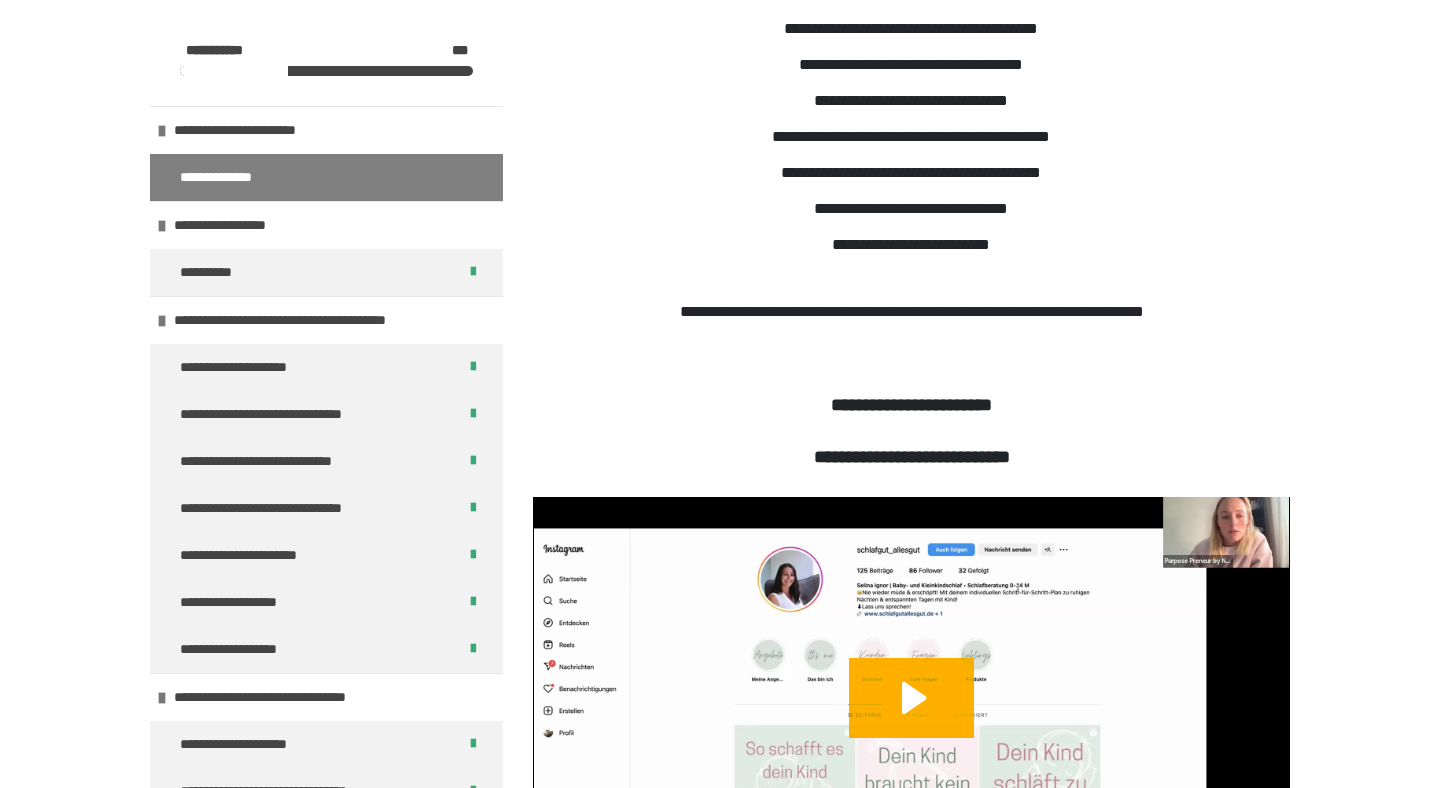scroll, scrollTop: 768, scrollLeft: 0, axis: vertical 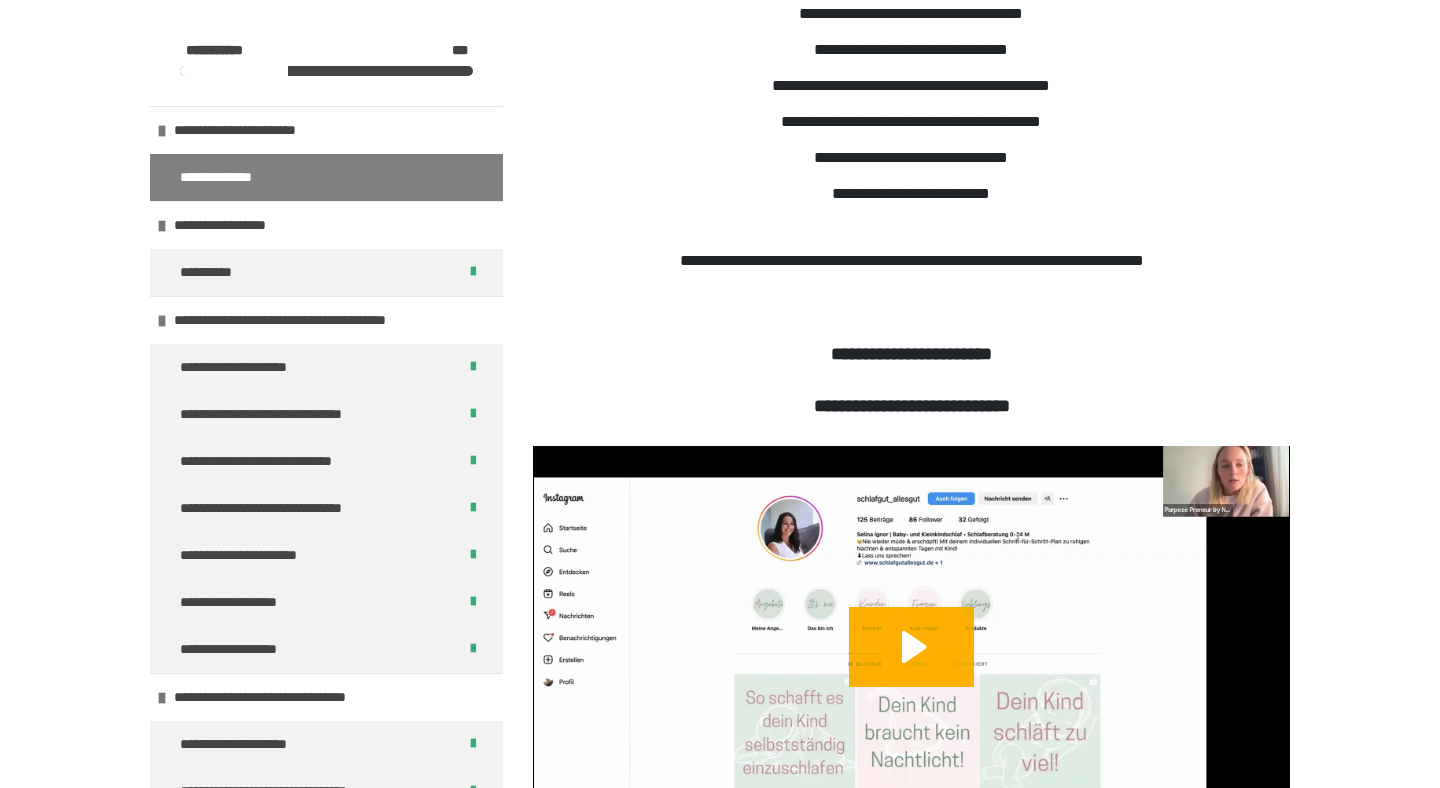 click on "**********" at bounding box center (911, 17) 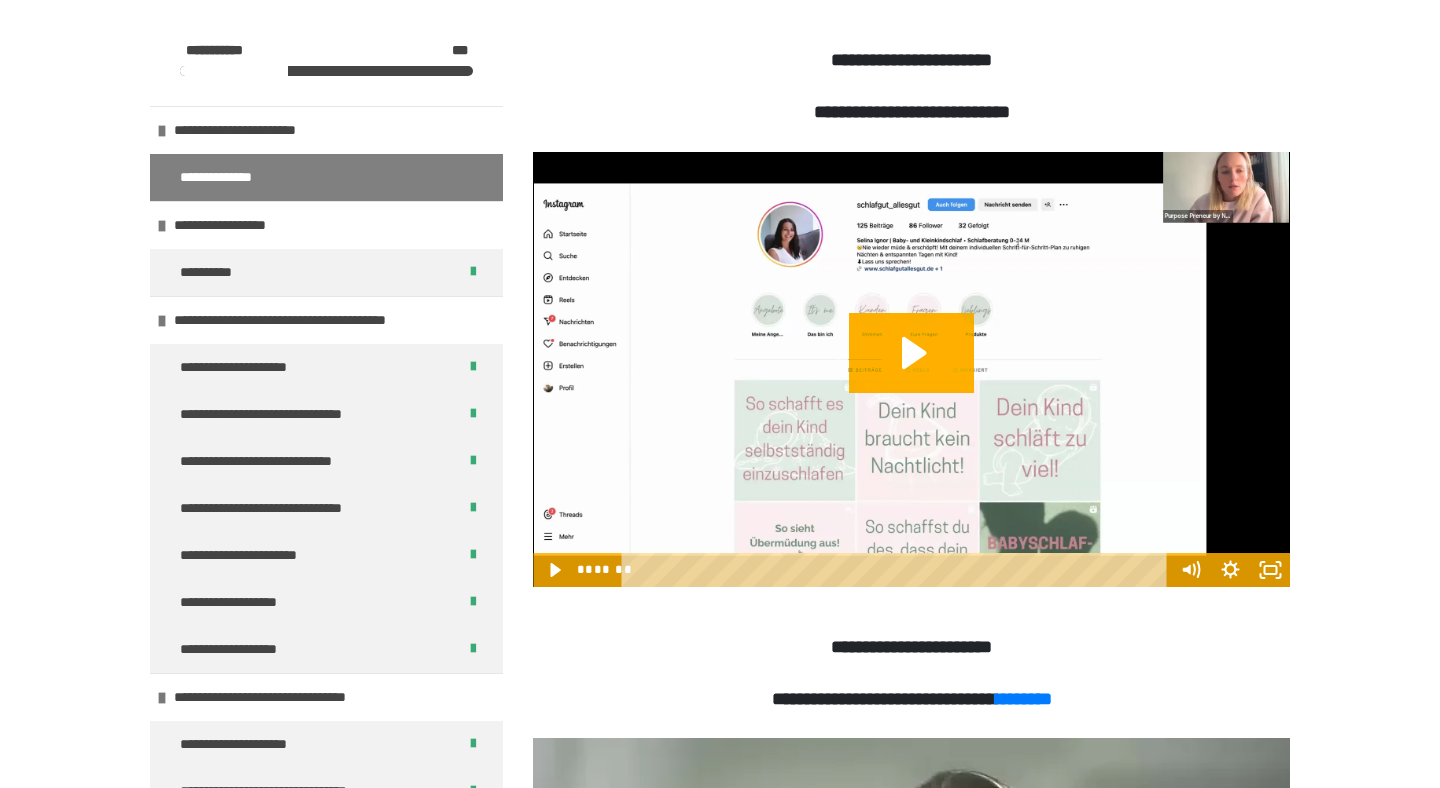 scroll, scrollTop: 1104, scrollLeft: 0, axis: vertical 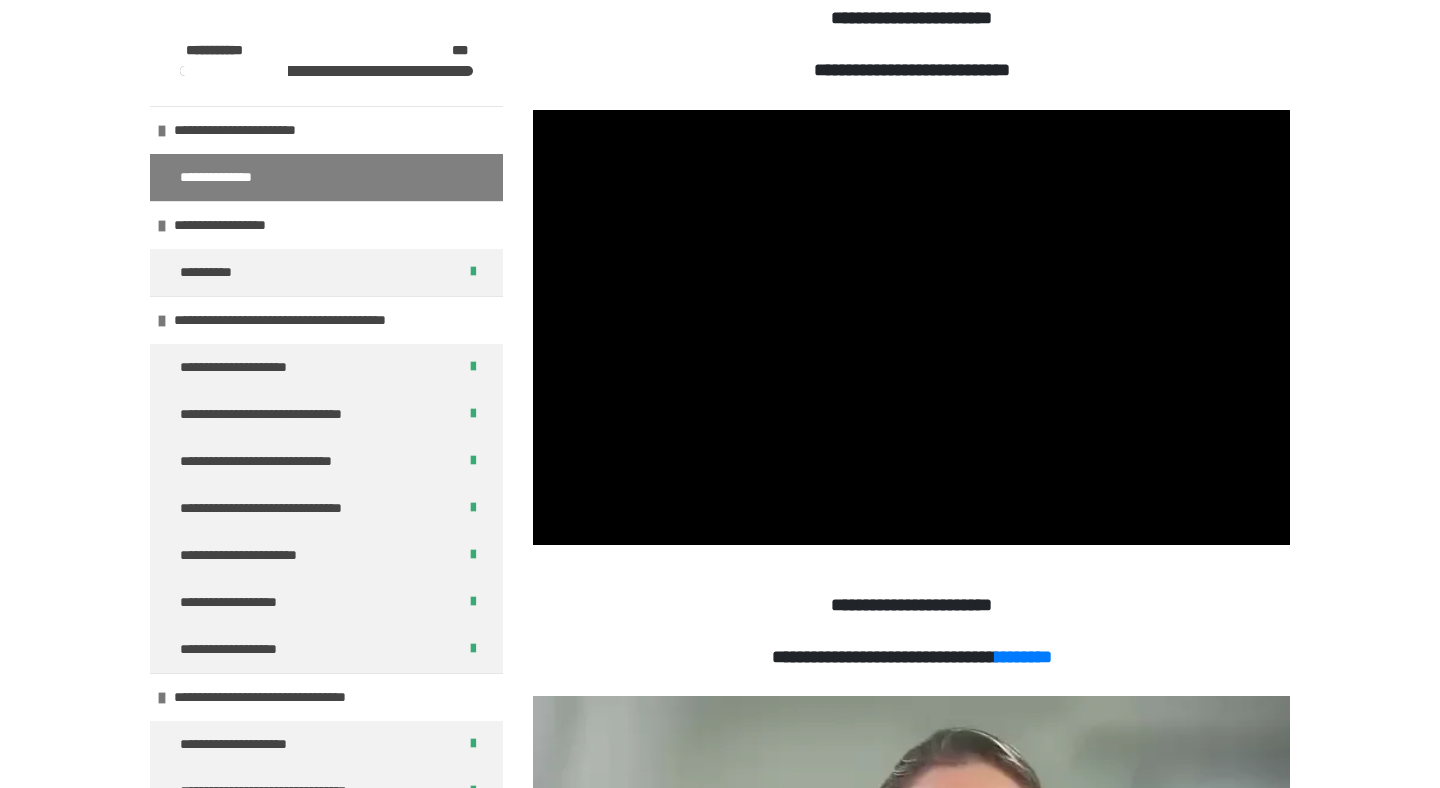 click on "**********" at bounding box center [720, 2020] 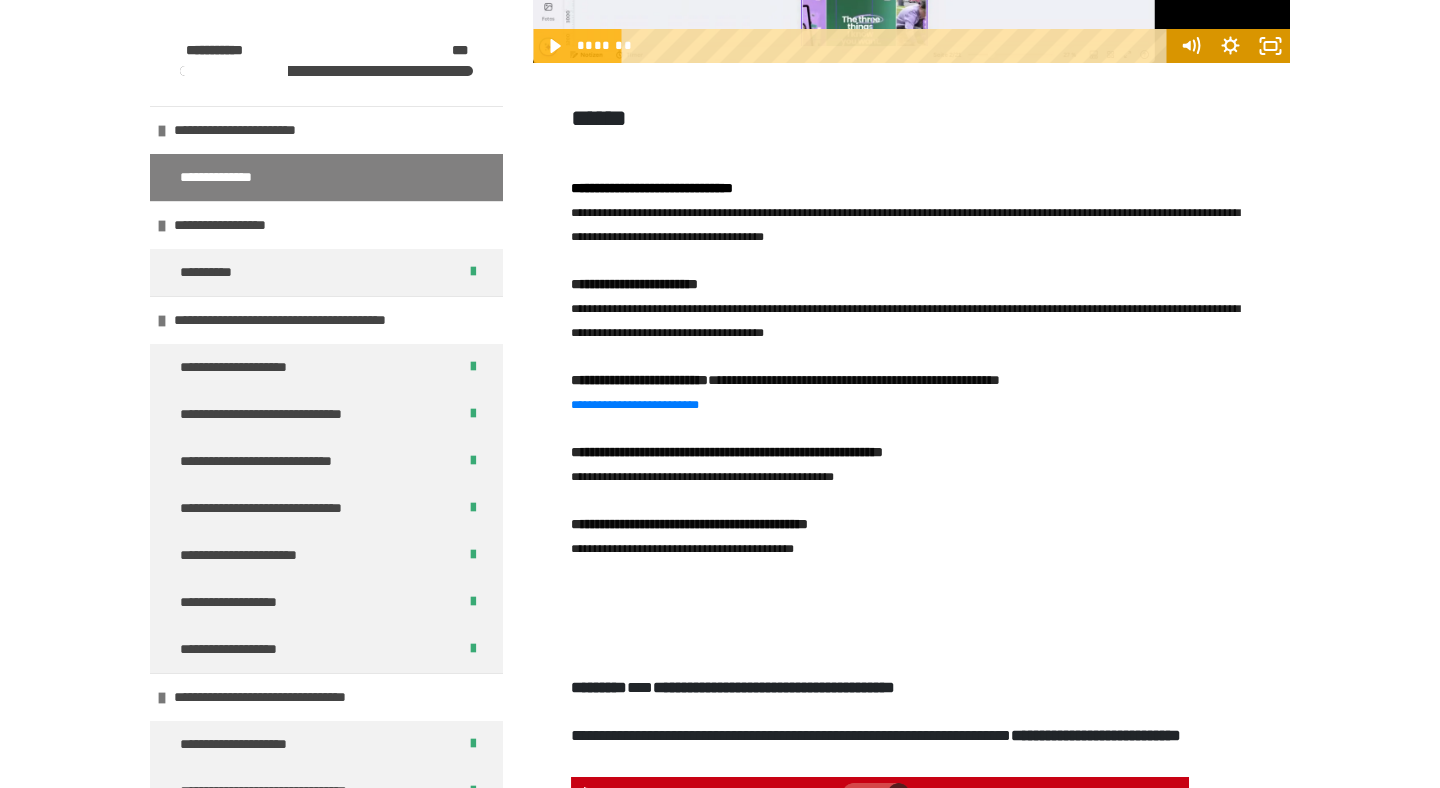 scroll, scrollTop: 3888, scrollLeft: 0, axis: vertical 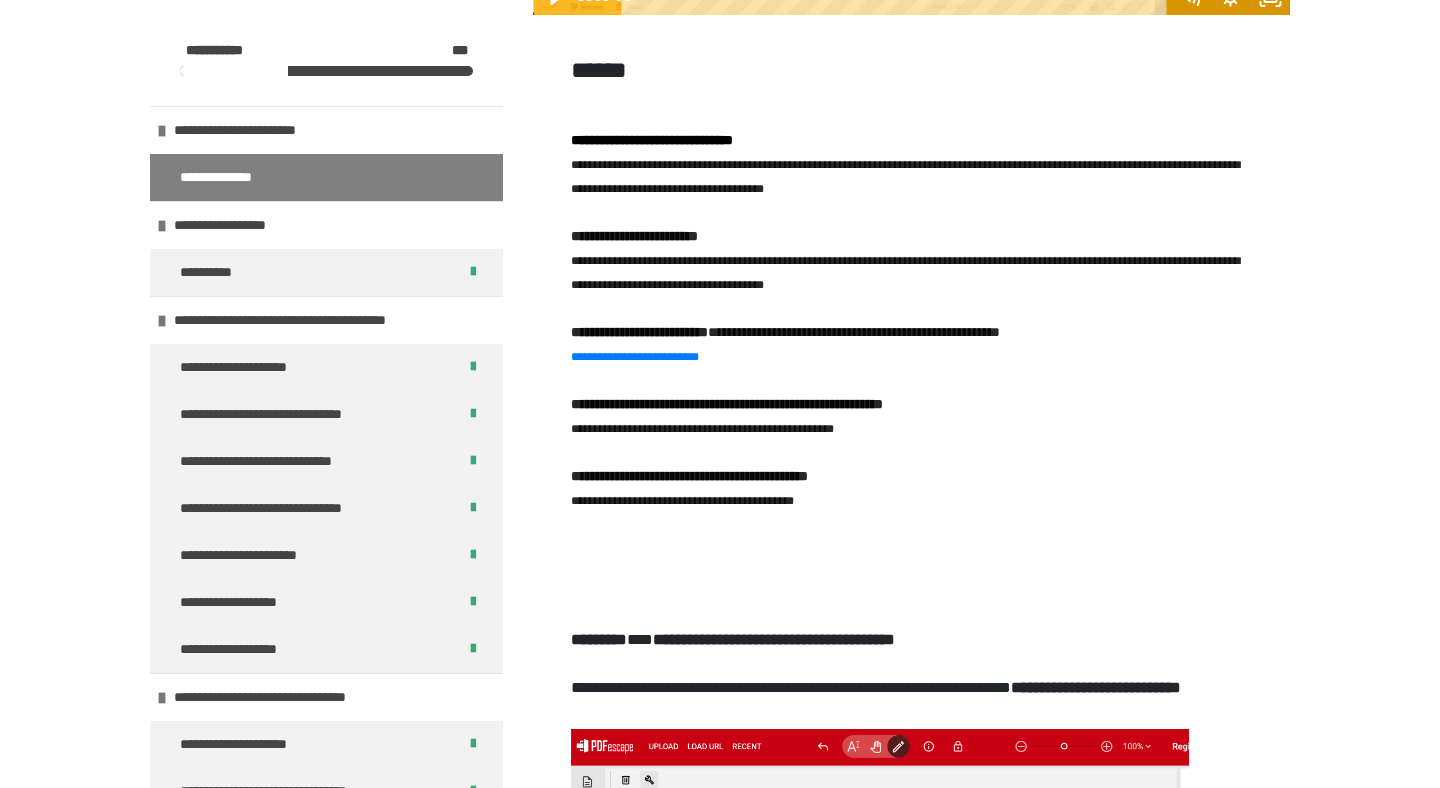 click on "**********" at bounding box center (905, 177) 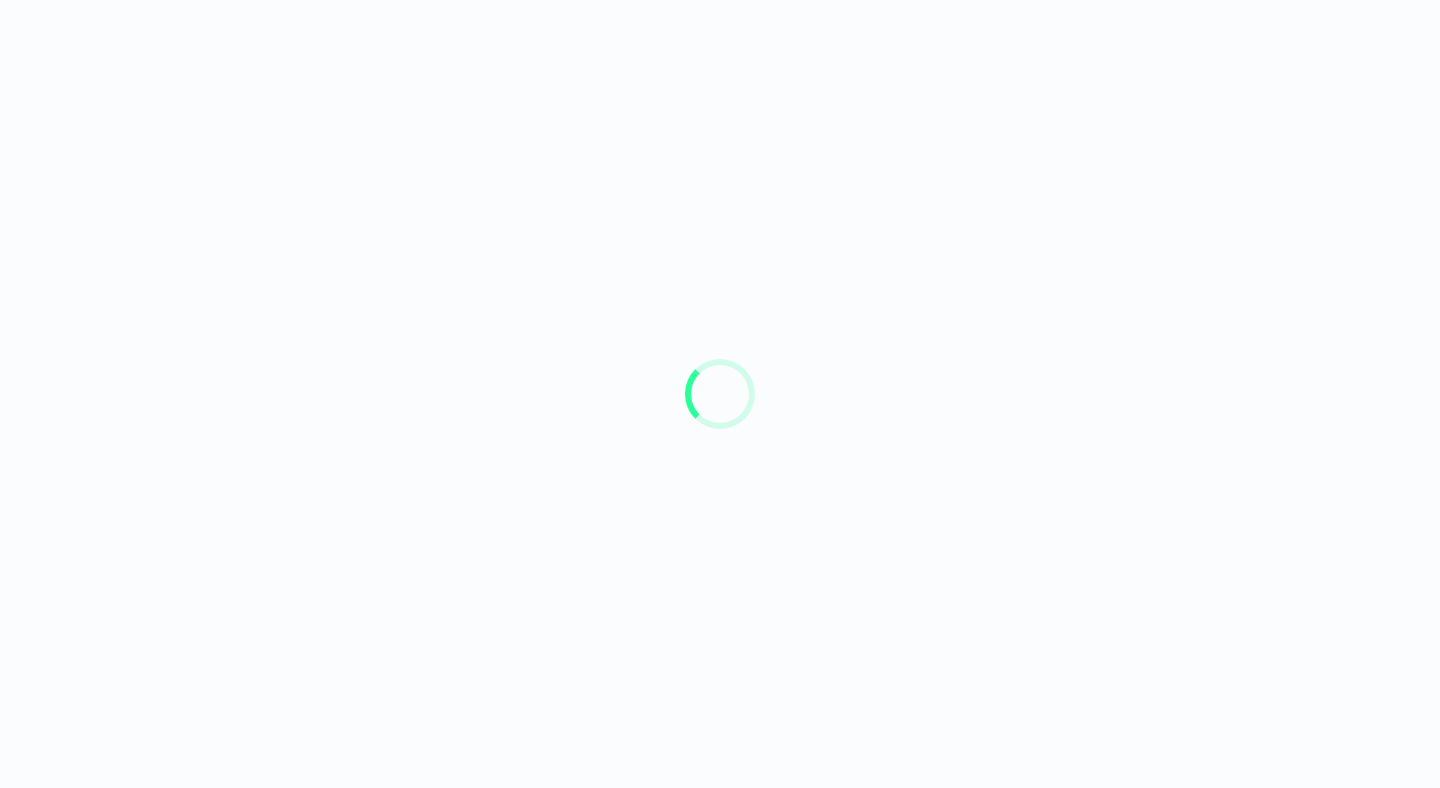 scroll, scrollTop: 0, scrollLeft: 0, axis: both 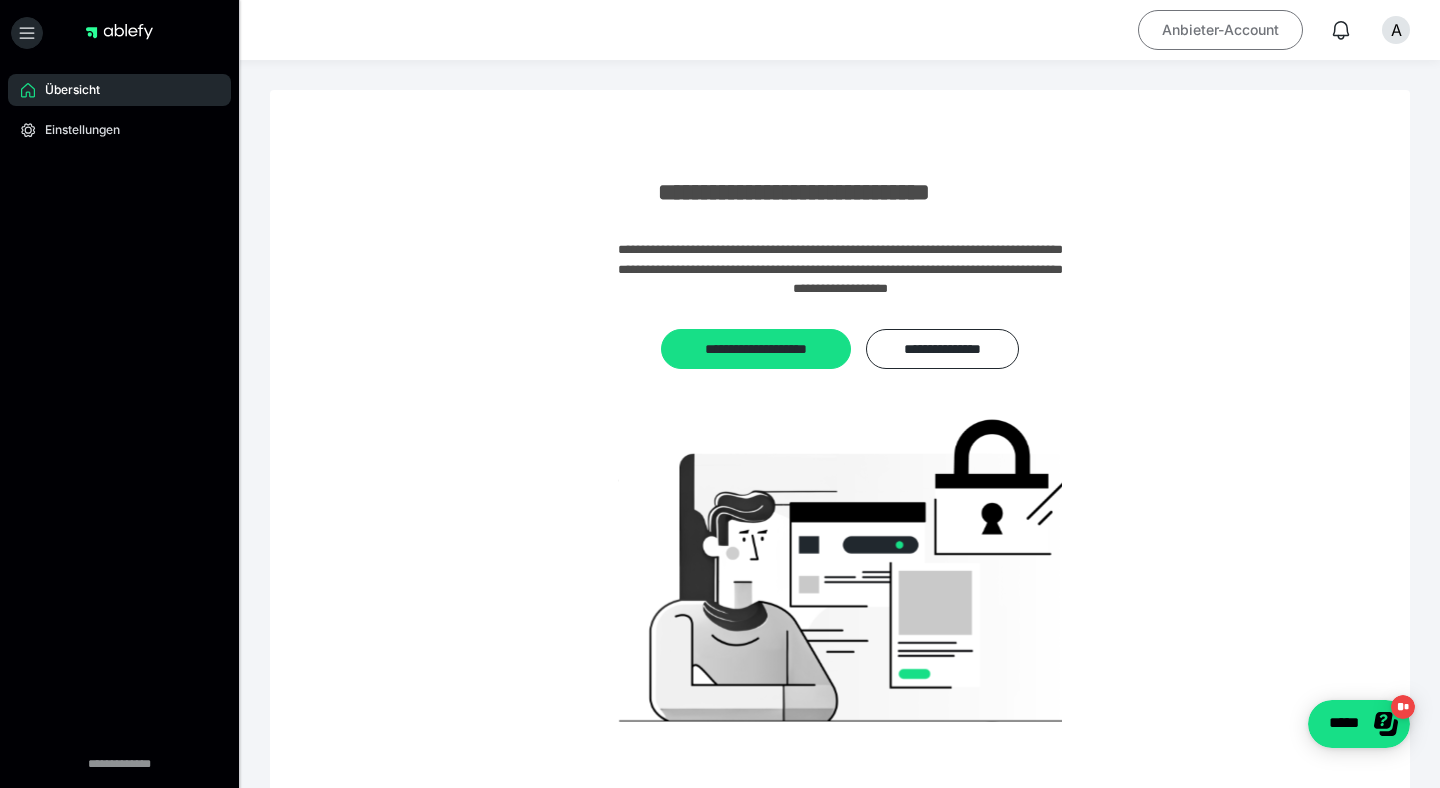 click on "Anbieter-Account" at bounding box center (1220, 30) 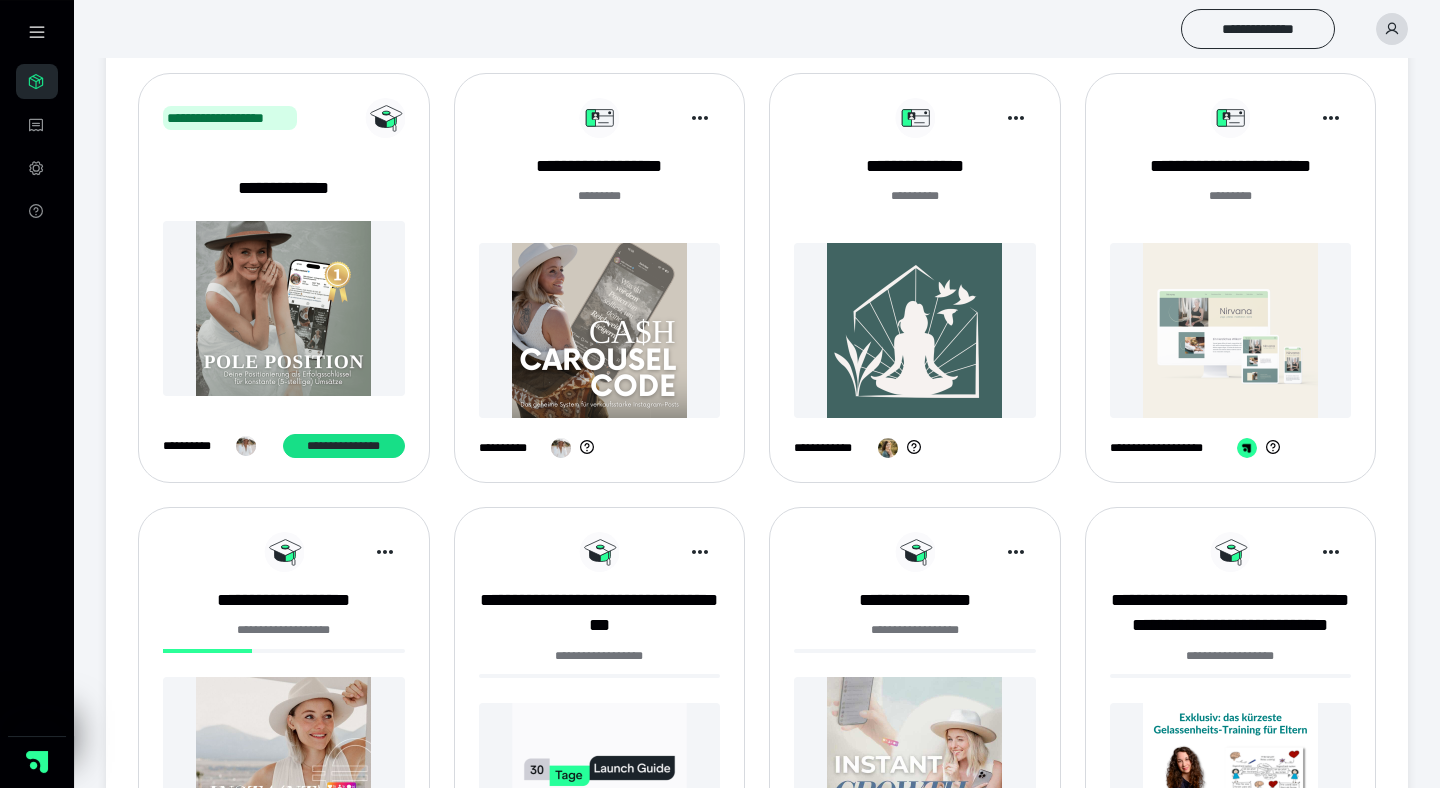 scroll, scrollTop: 480, scrollLeft: 0, axis: vertical 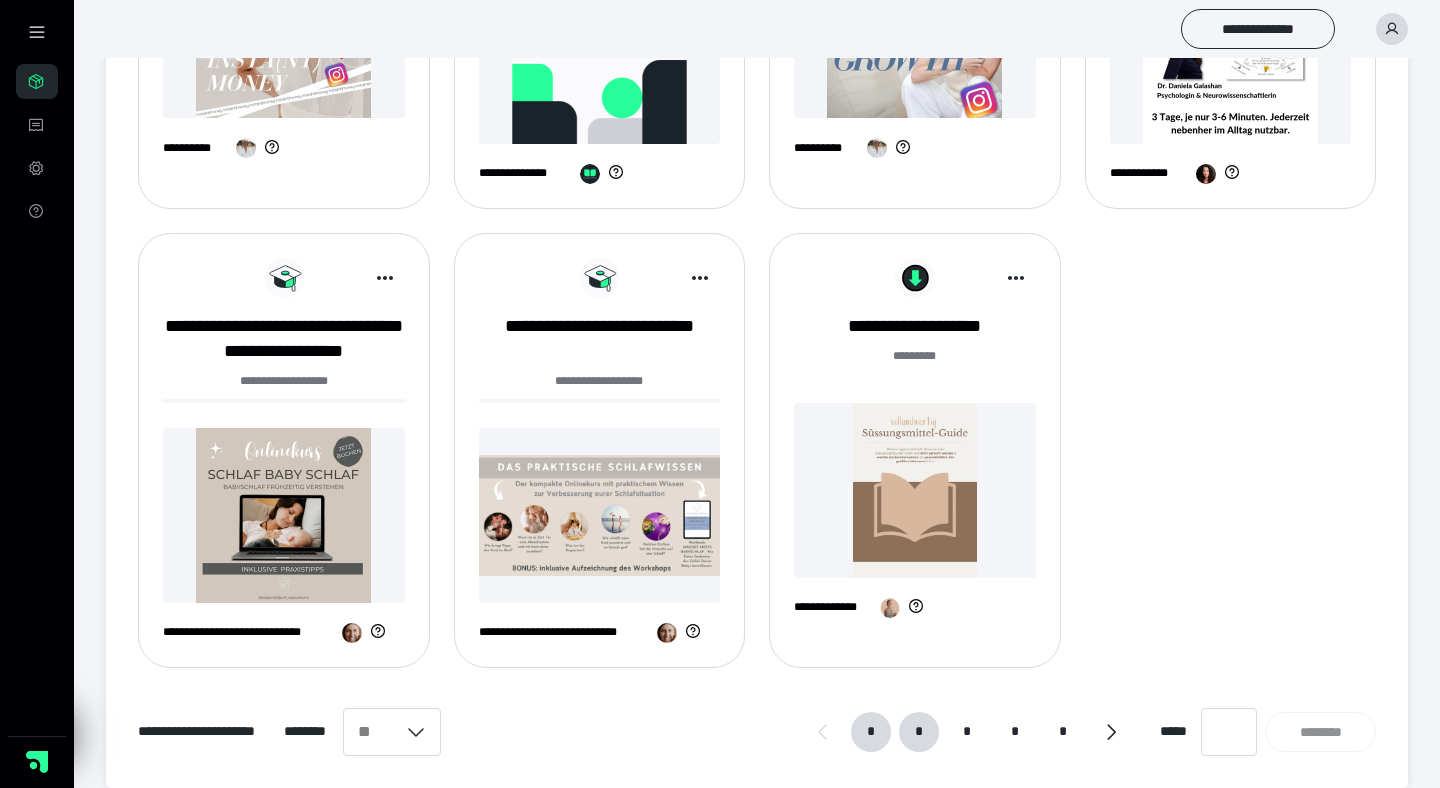 click on "*" at bounding box center [919, 732] 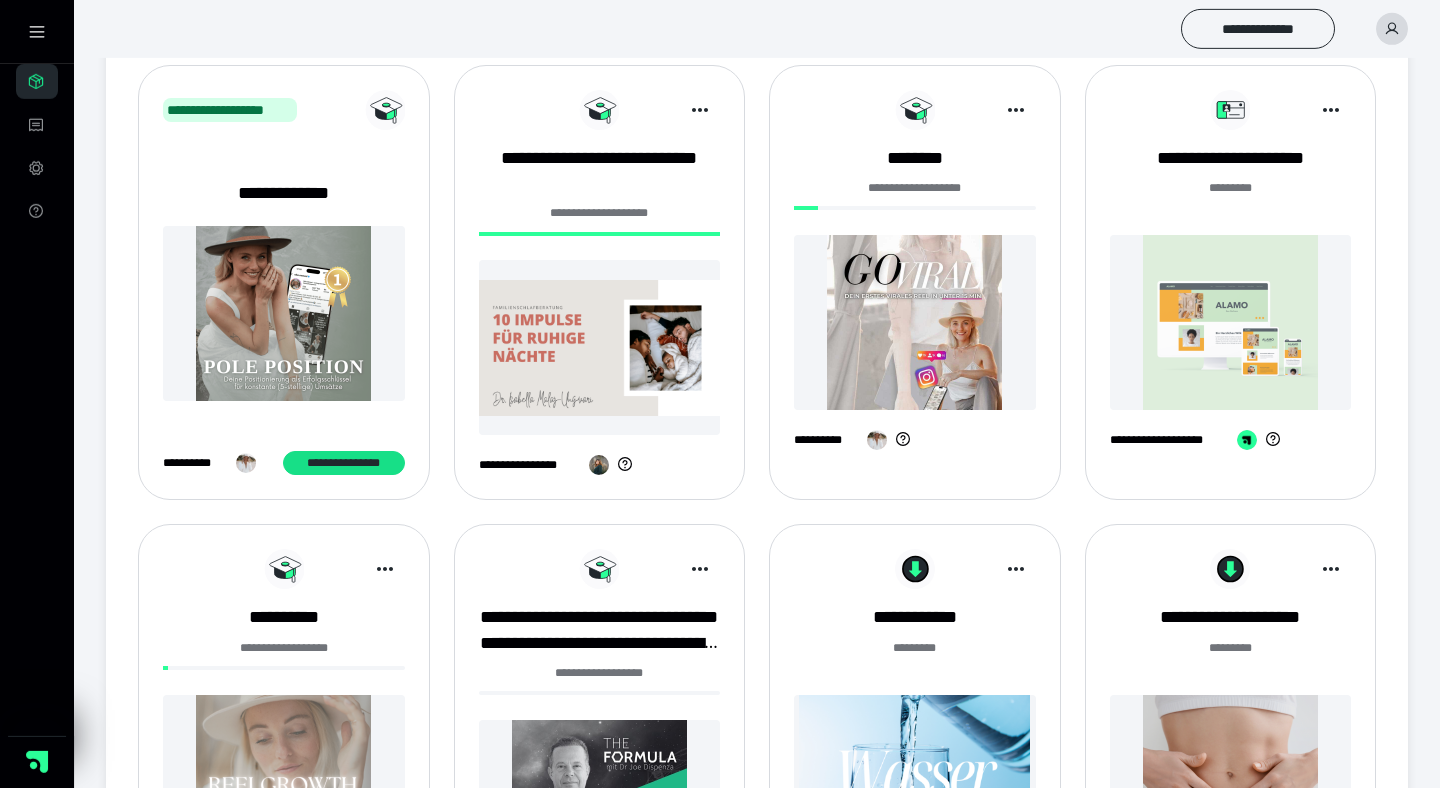 scroll, scrollTop: 432, scrollLeft: 0, axis: vertical 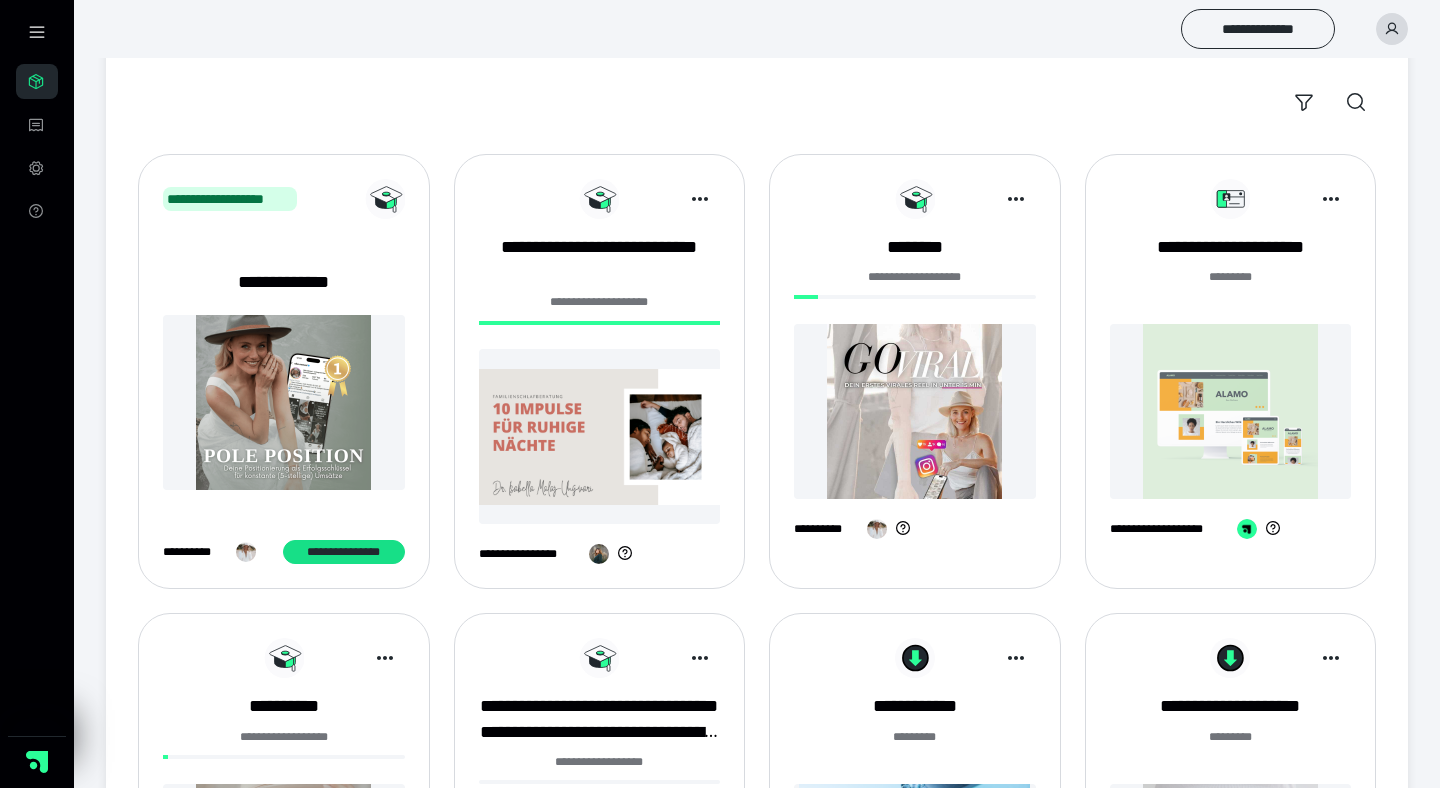 click at bounding box center [915, 411] 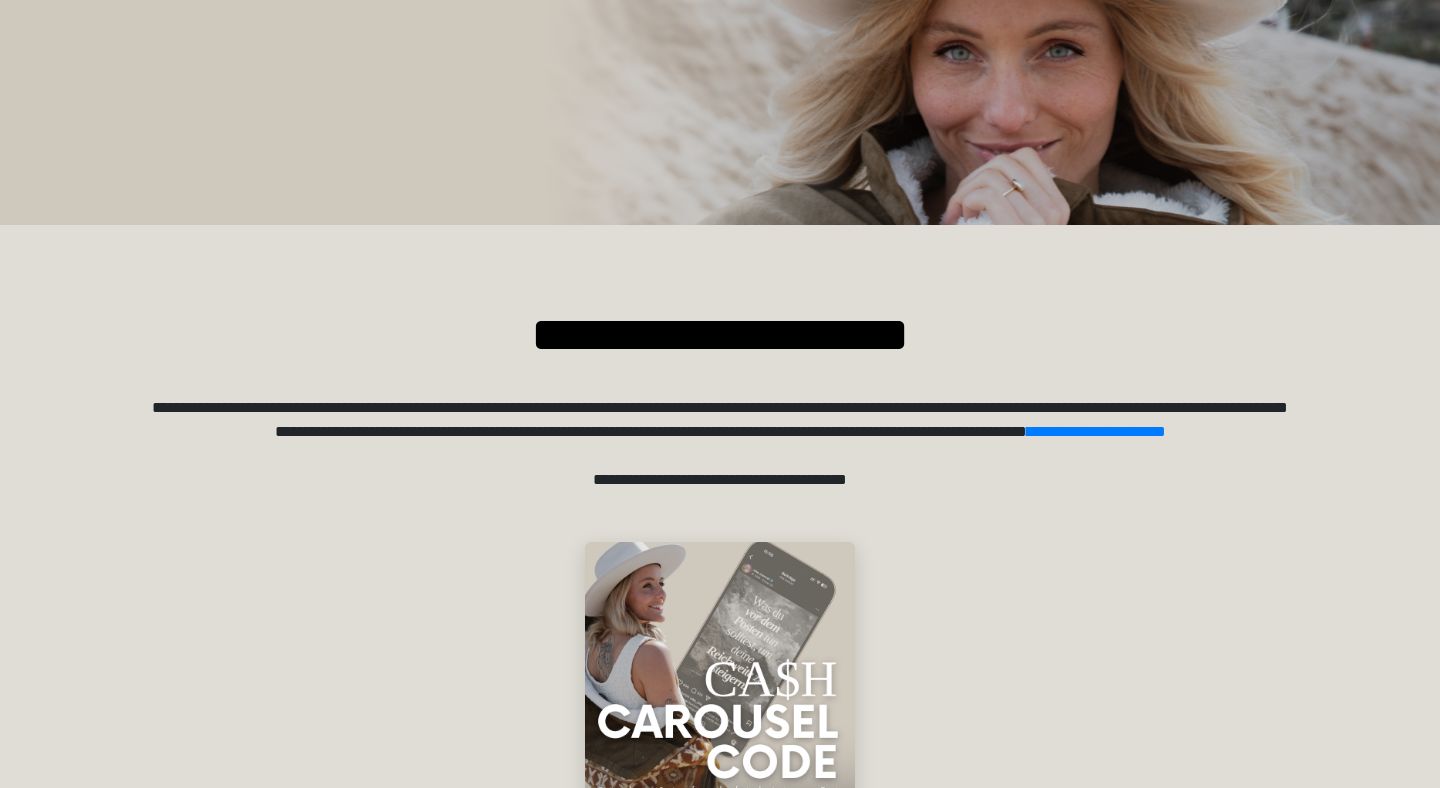 scroll, scrollTop: 0, scrollLeft: 0, axis: both 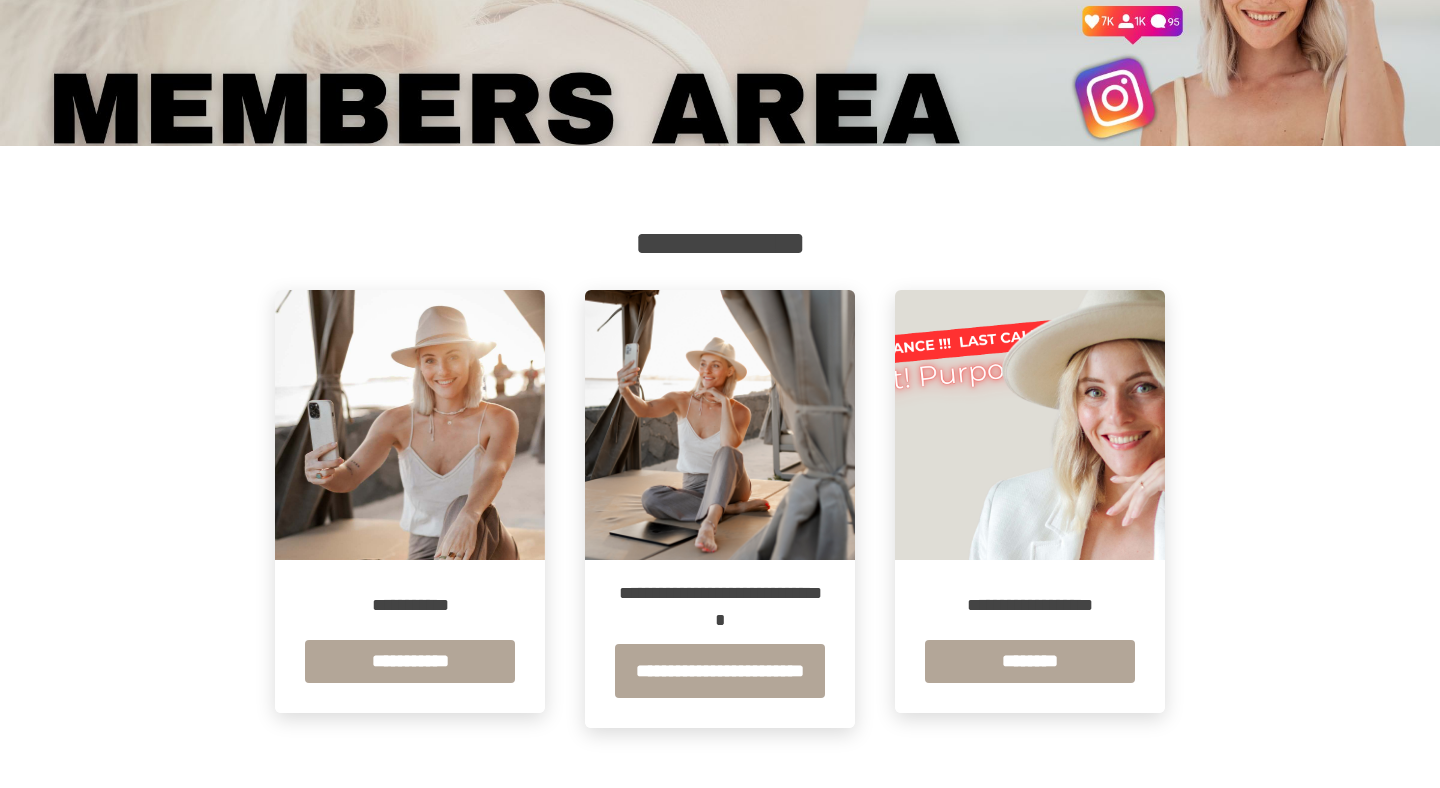 click at bounding box center (410, 425) 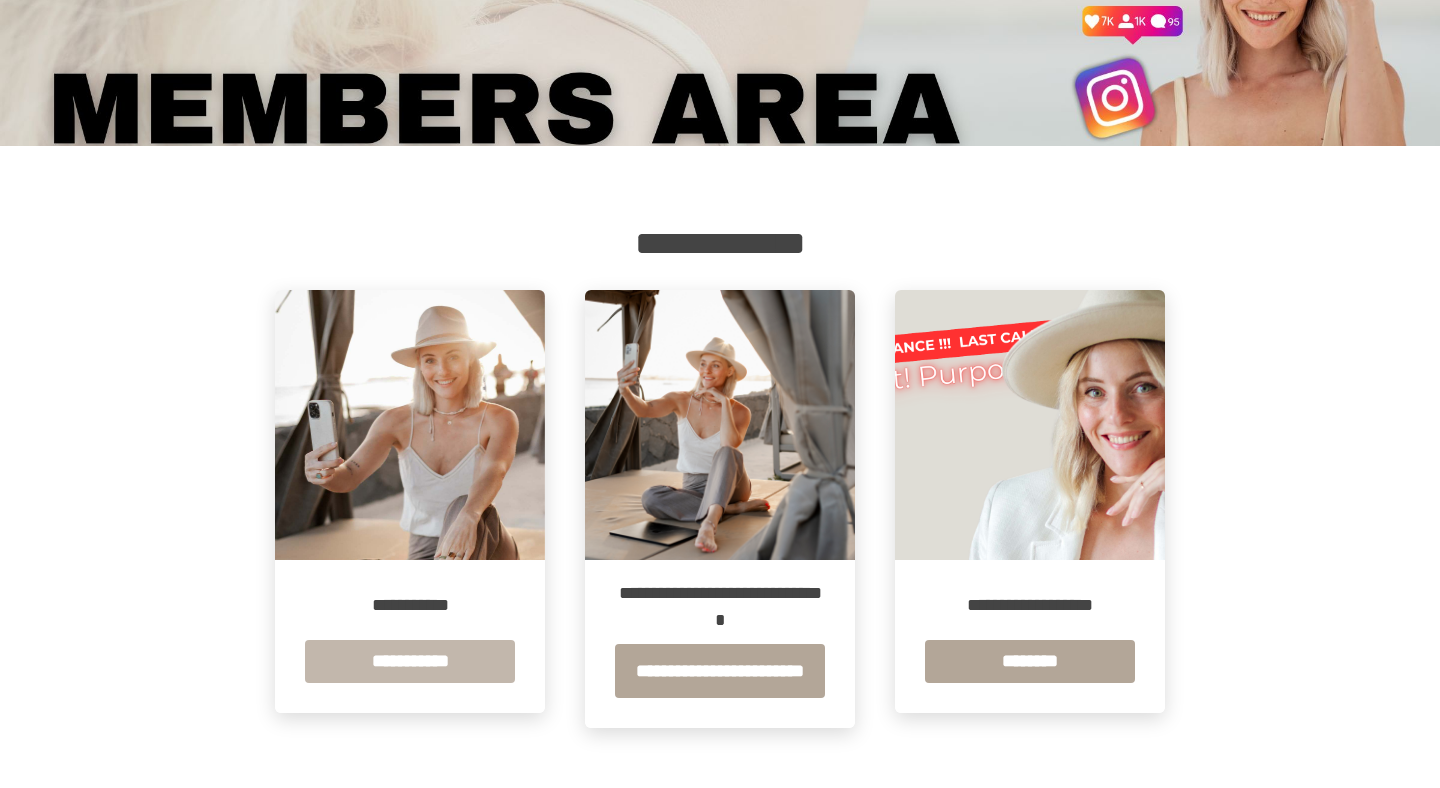 click on "**********" at bounding box center (410, 661) 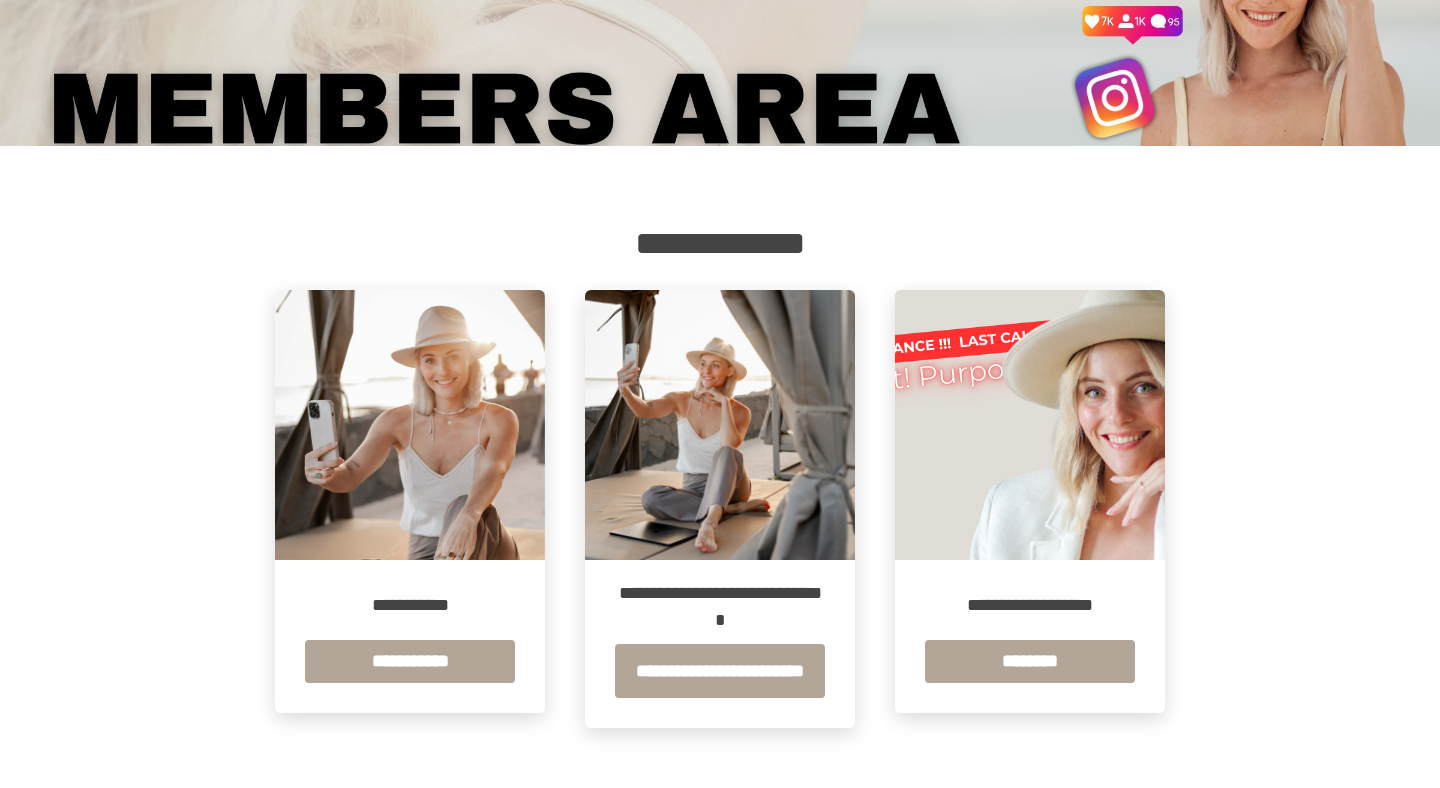 scroll, scrollTop: 0, scrollLeft: 0, axis: both 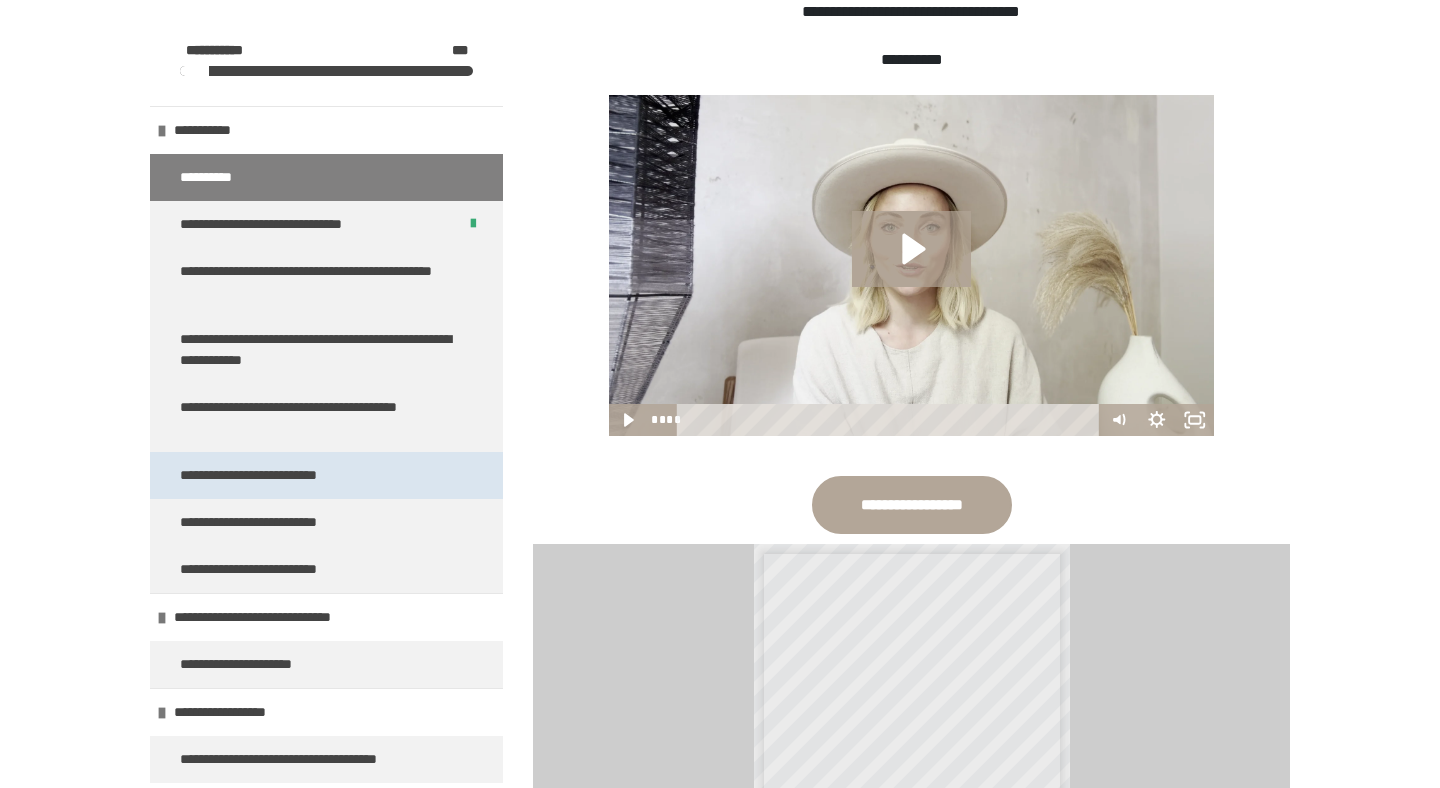 click on "**********" at bounding box center [265, 475] 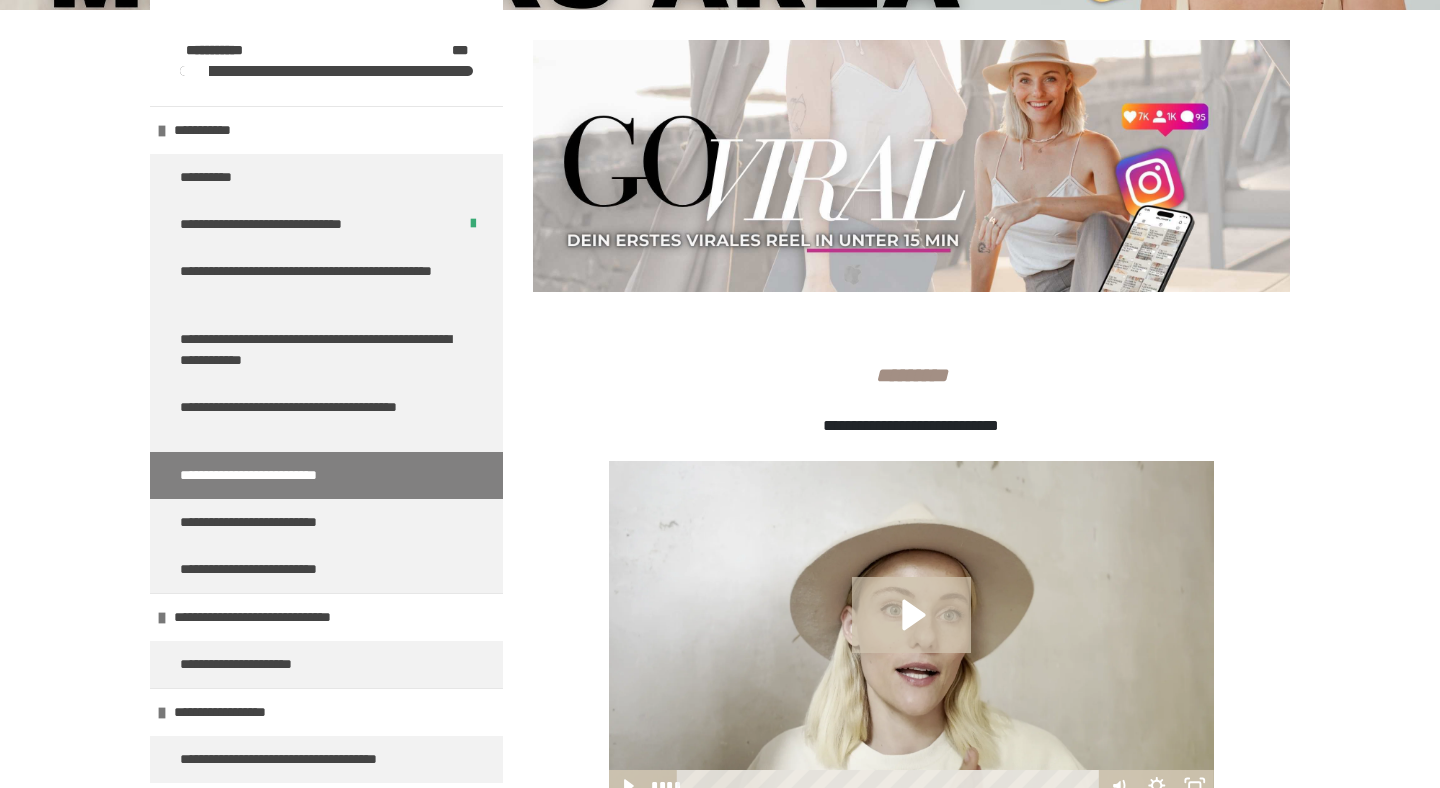 click on "**********" at bounding box center (911, 376) 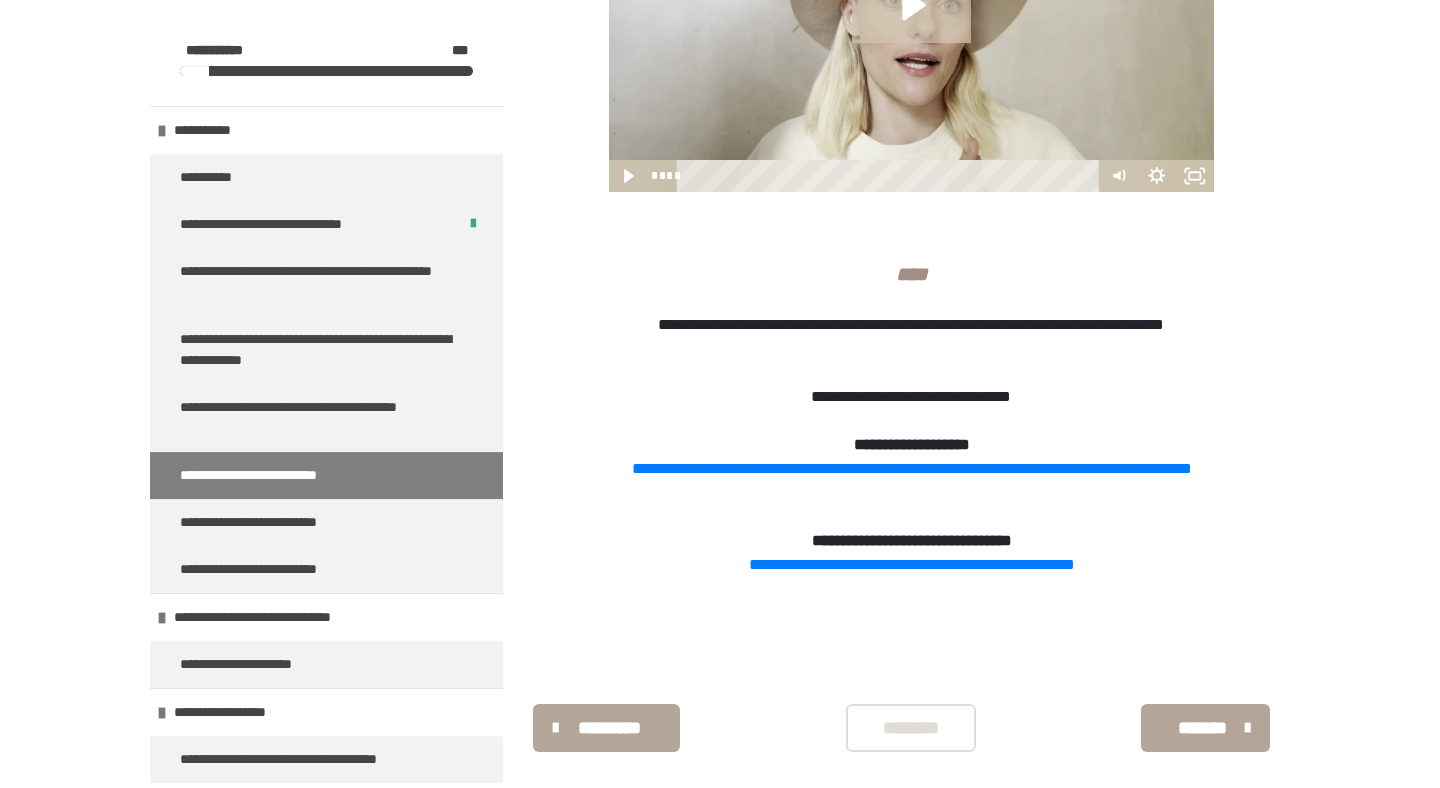 scroll, scrollTop: 894, scrollLeft: 0, axis: vertical 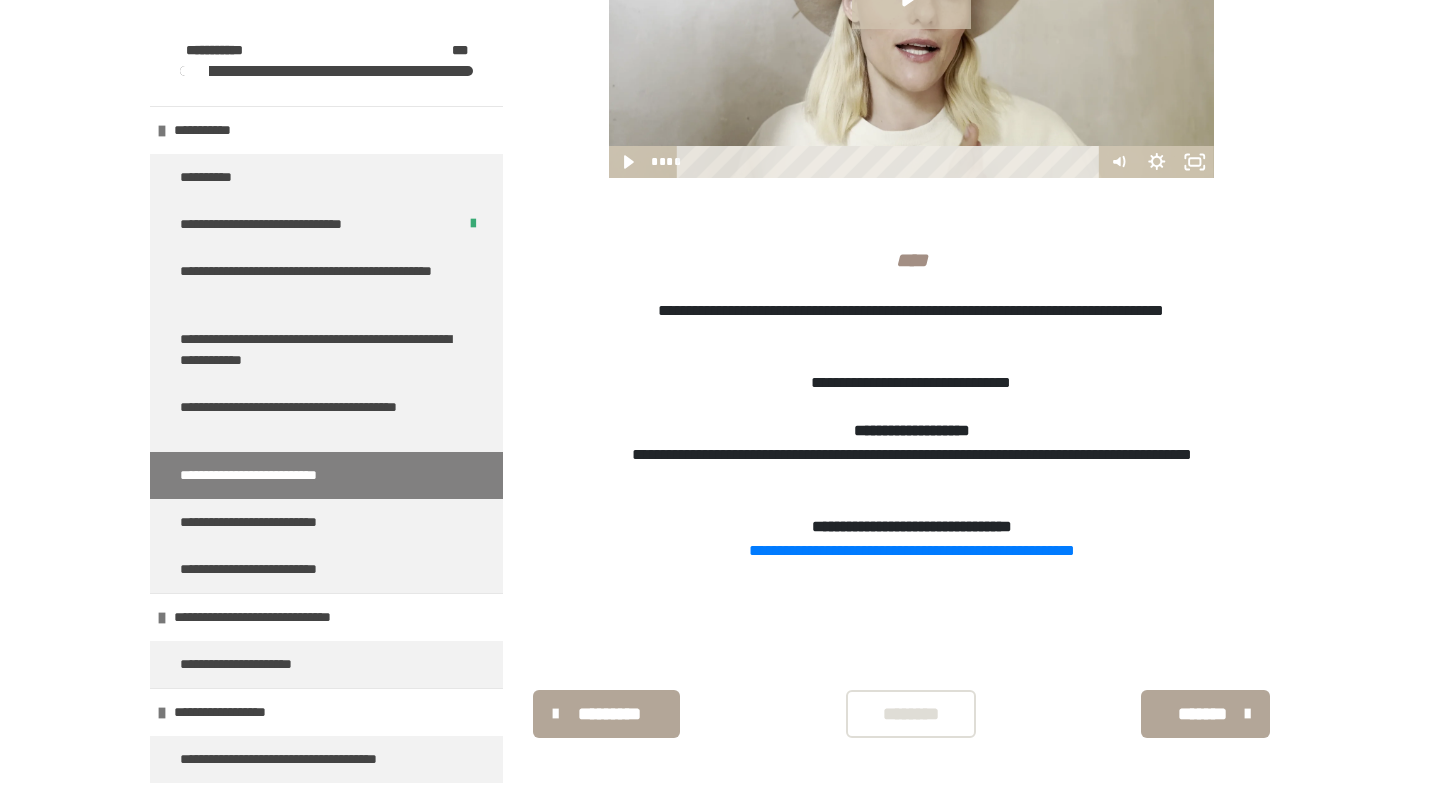 click on "**********" at bounding box center (912, 454) 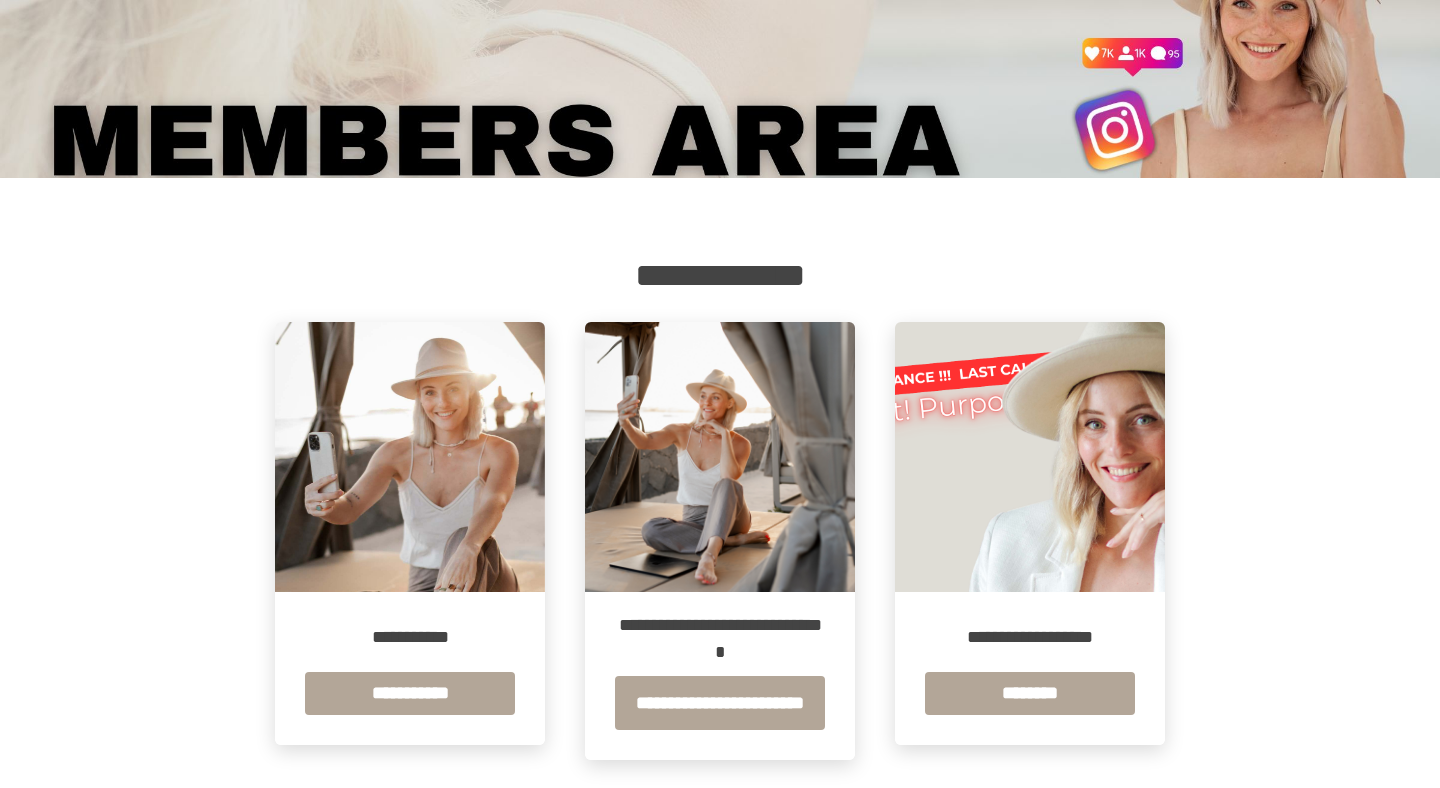 scroll, scrollTop: 134, scrollLeft: 0, axis: vertical 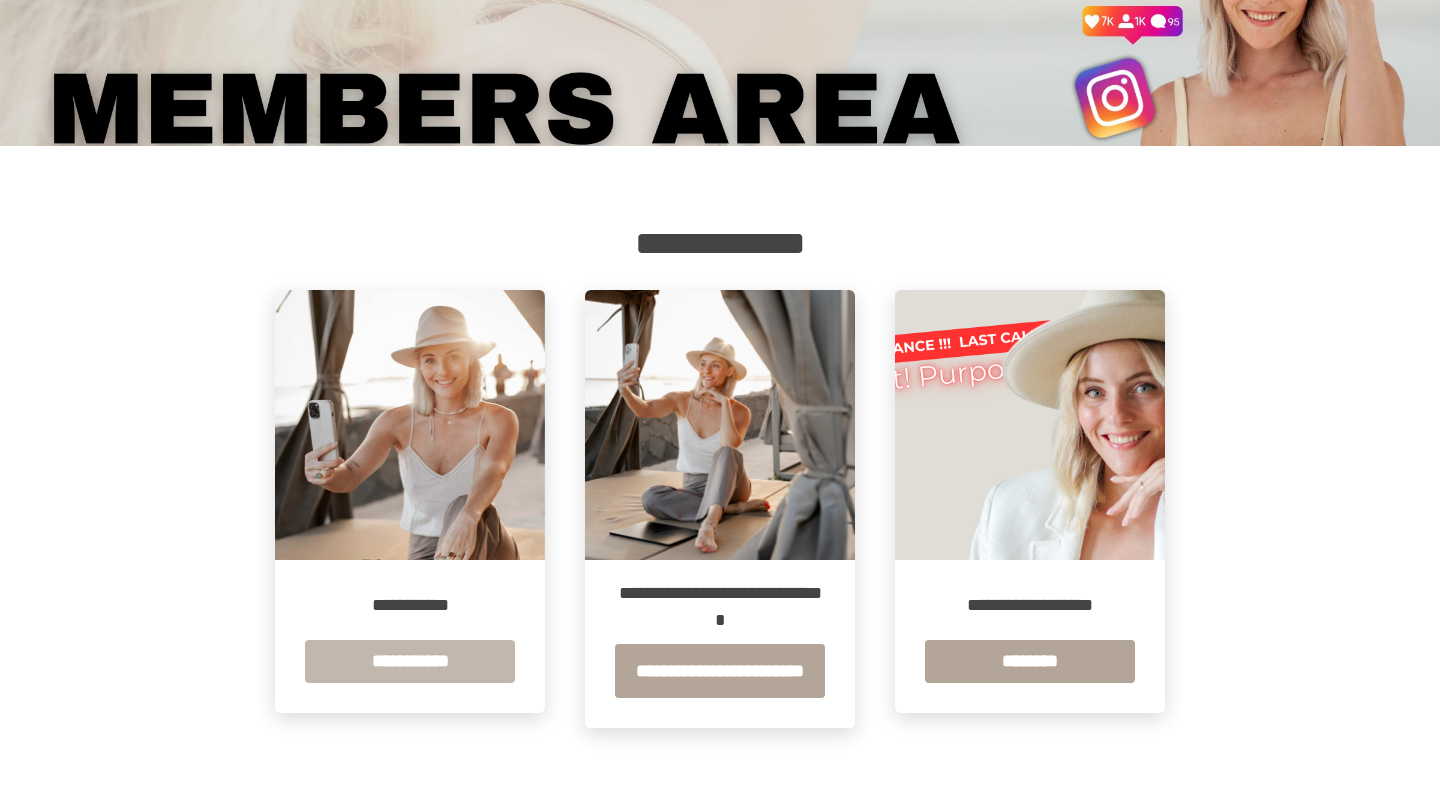 click on "**********" at bounding box center [410, 661] 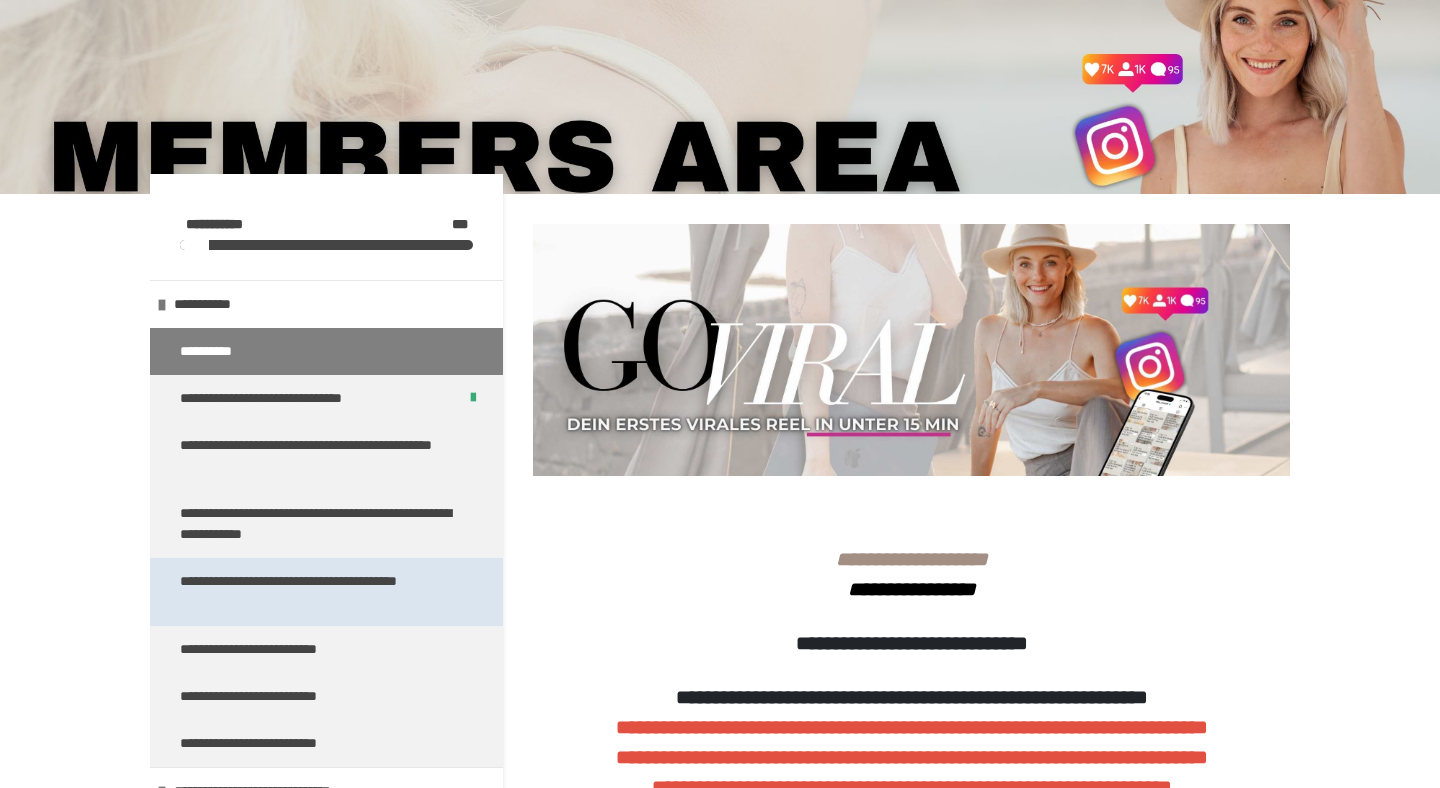 scroll, scrollTop: 96, scrollLeft: 0, axis: vertical 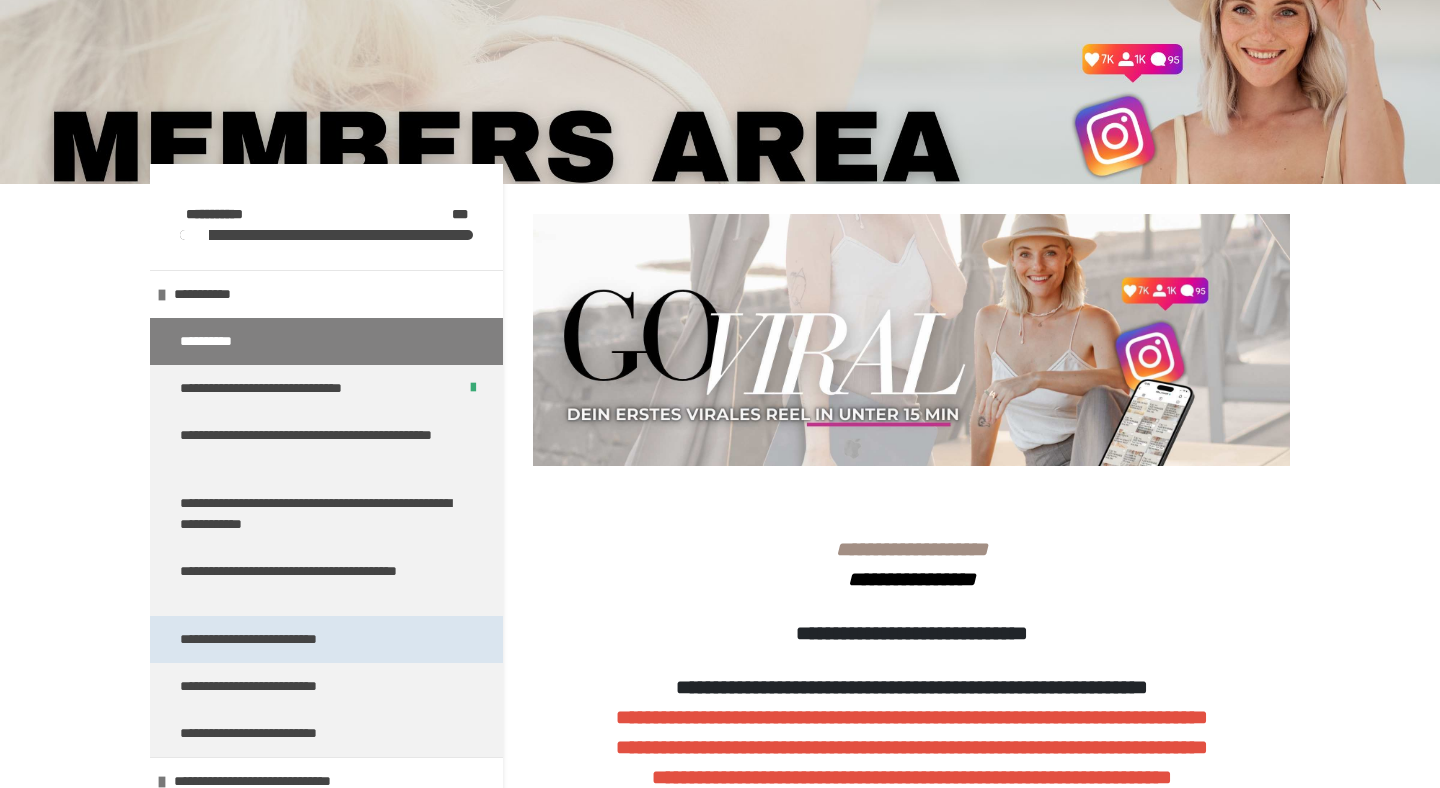 click on "**********" at bounding box center (265, 639) 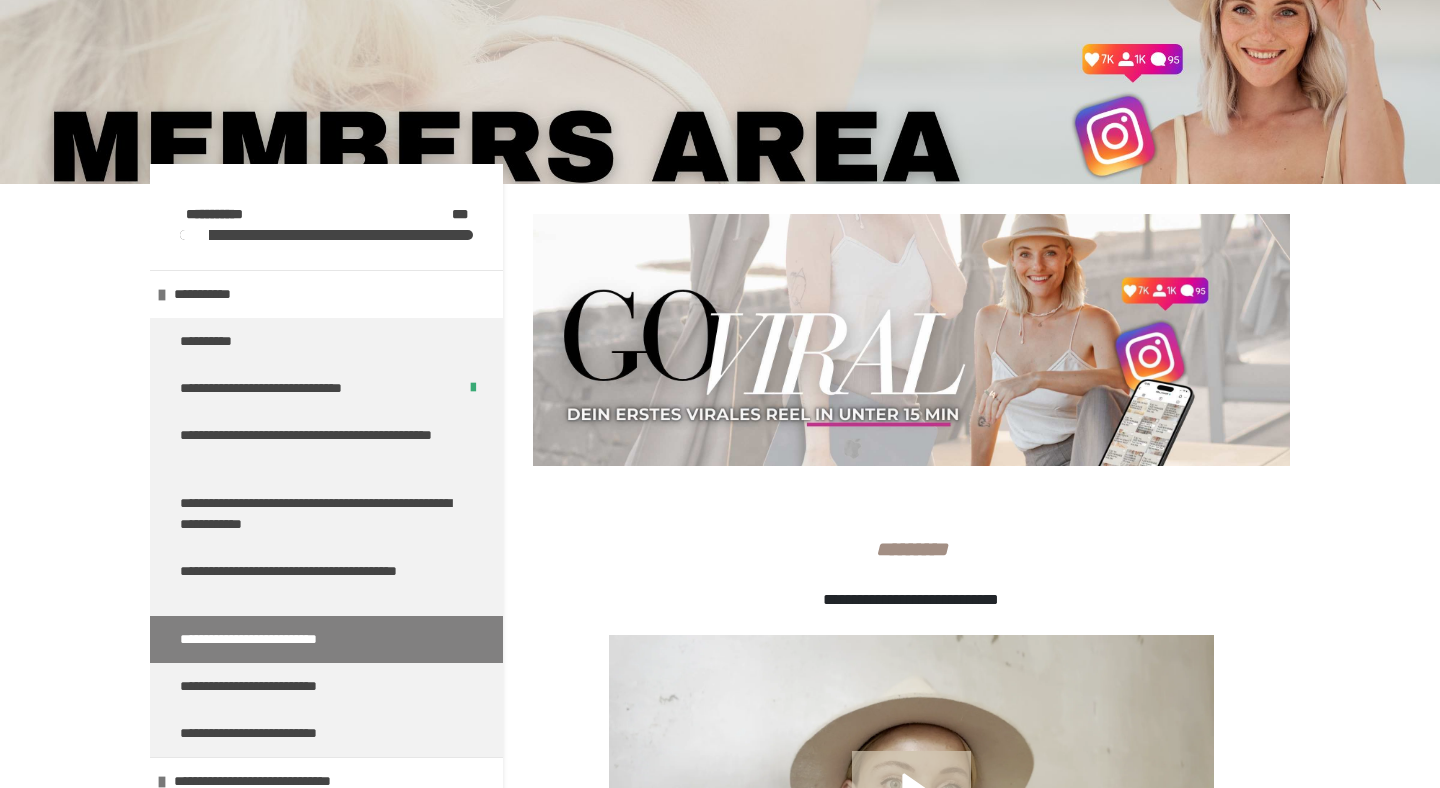 click on "**********" at bounding box center (720, 750) 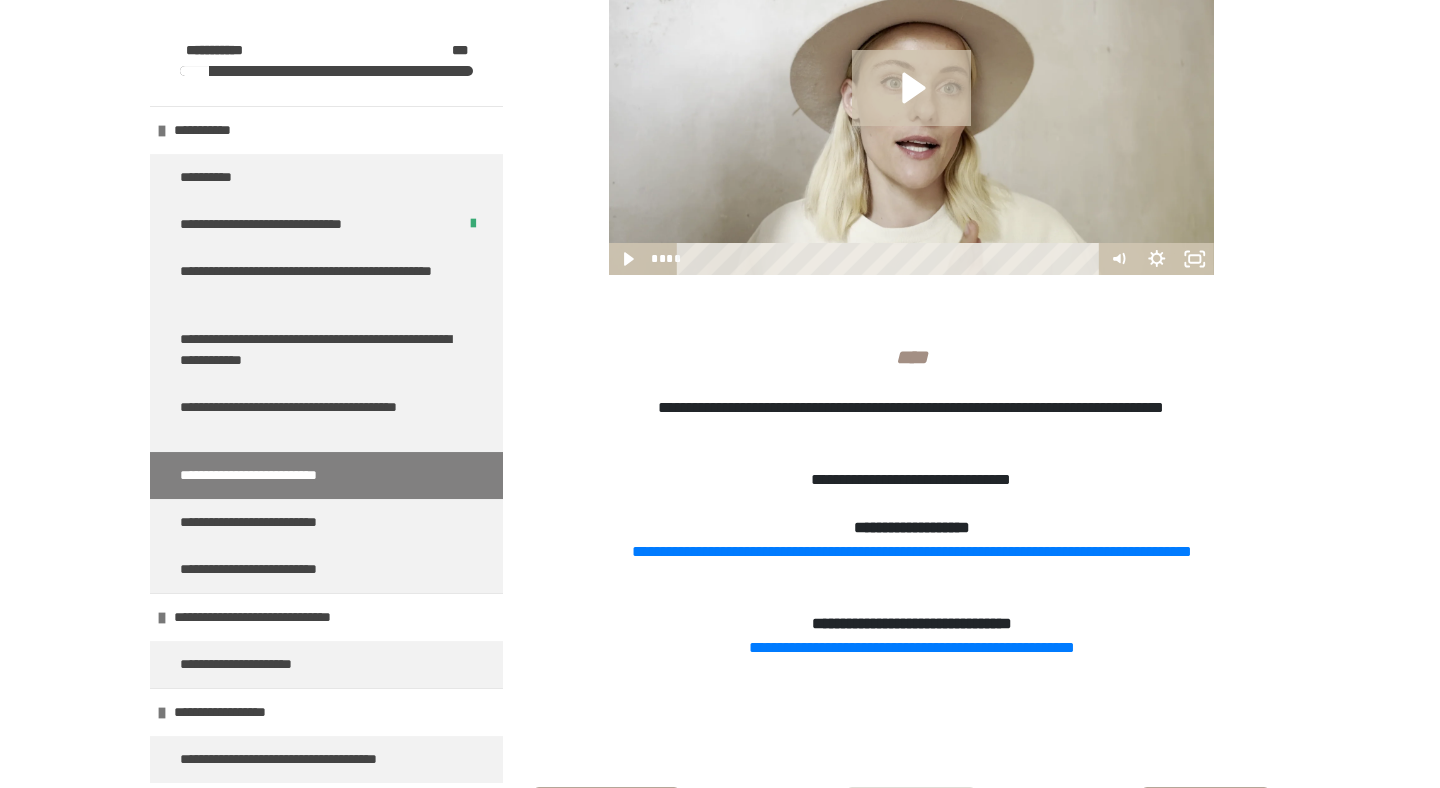 scroll, scrollTop: 832, scrollLeft: 0, axis: vertical 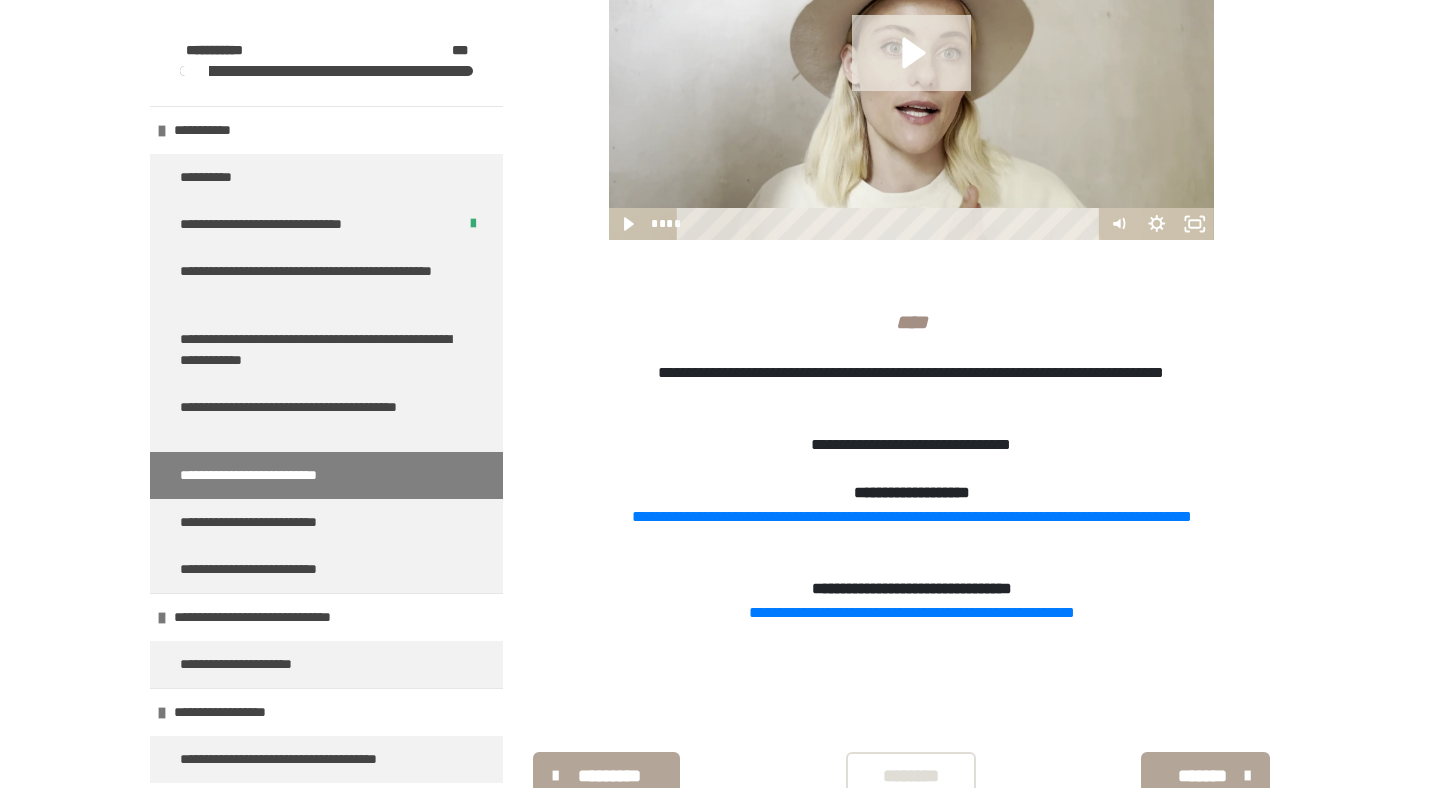 click 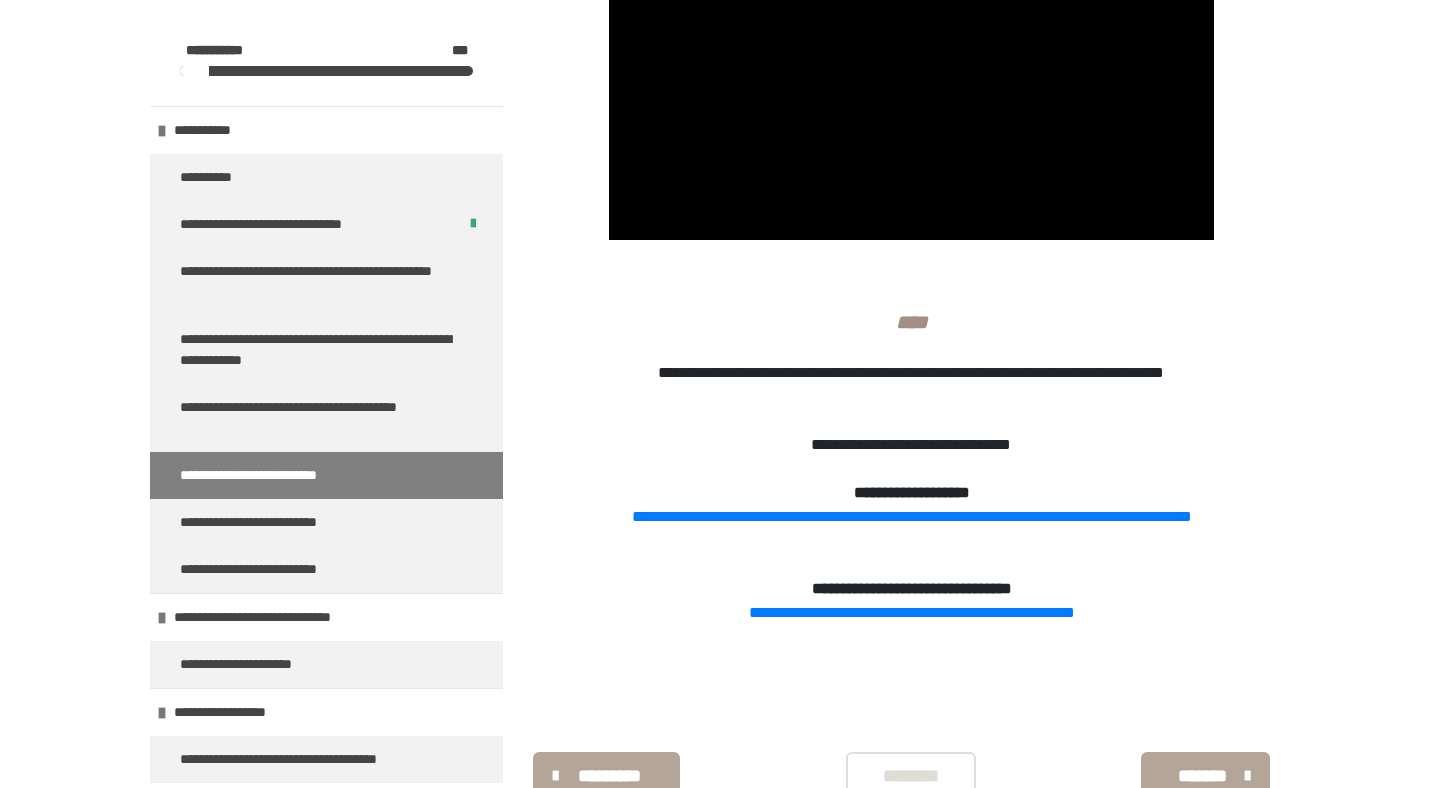 click on "**********" at bounding box center [720, 14] 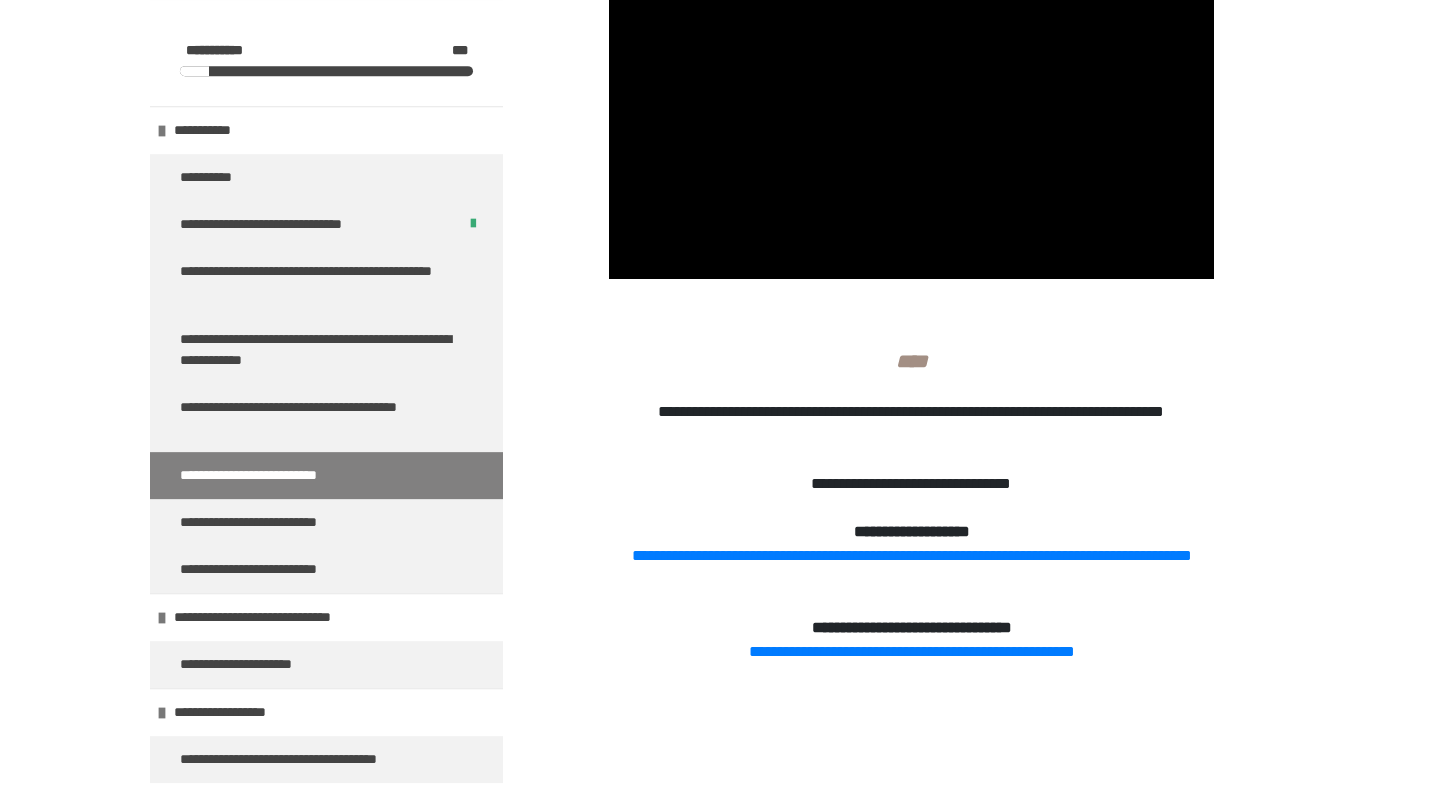 scroll, scrollTop: 784, scrollLeft: 0, axis: vertical 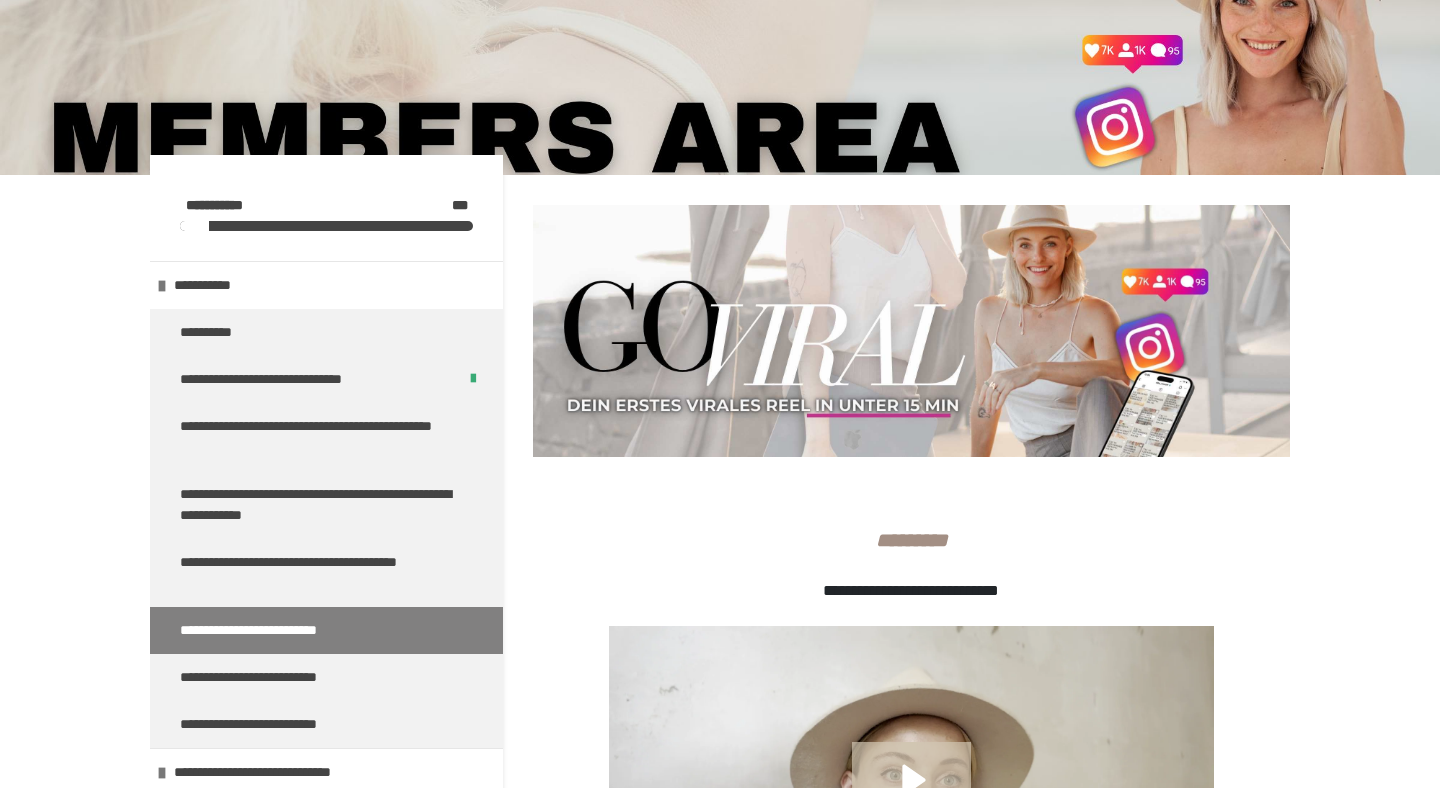 click on "**********" at bounding box center (720, 741) 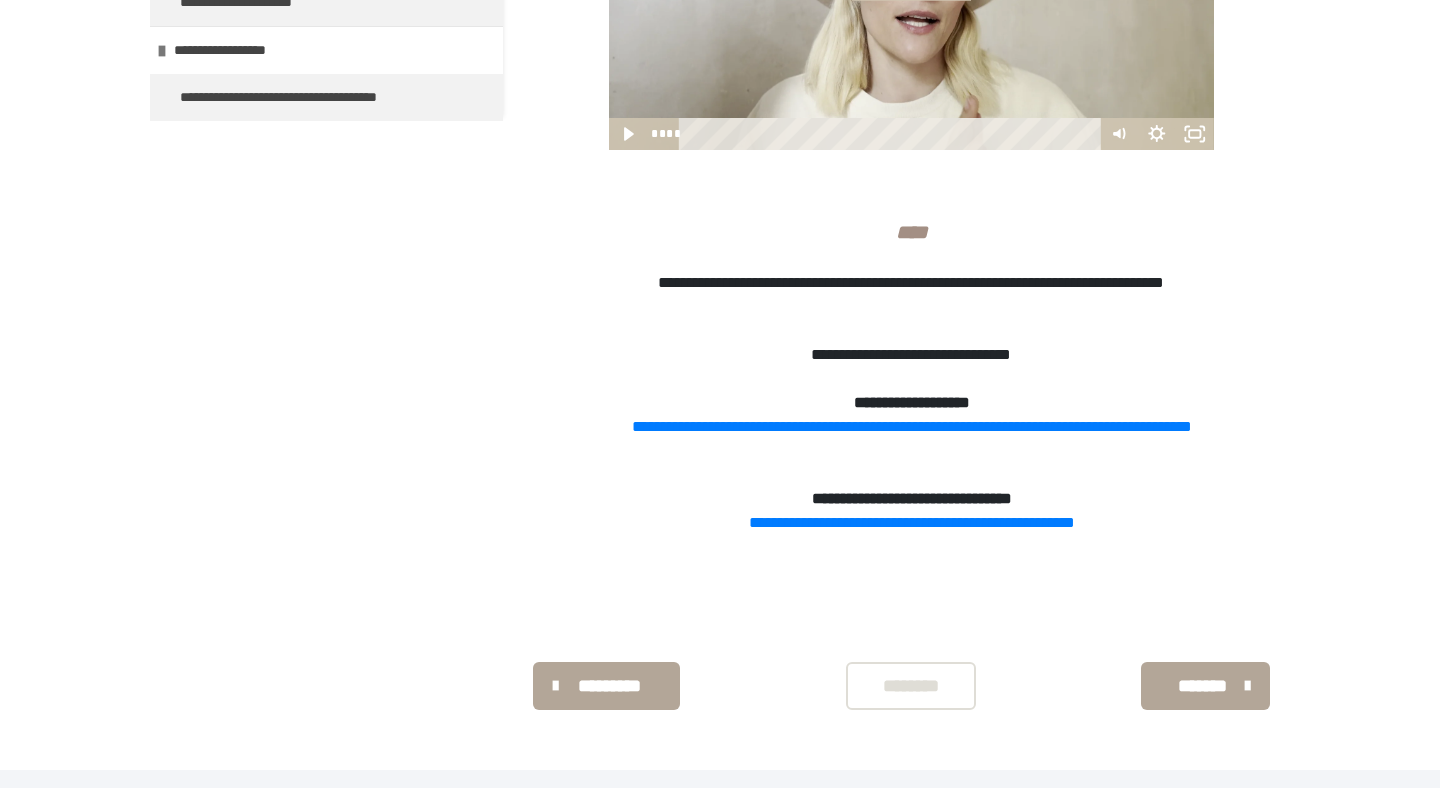 scroll, scrollTop: 928, scrollLeft: 0, axis: vertical 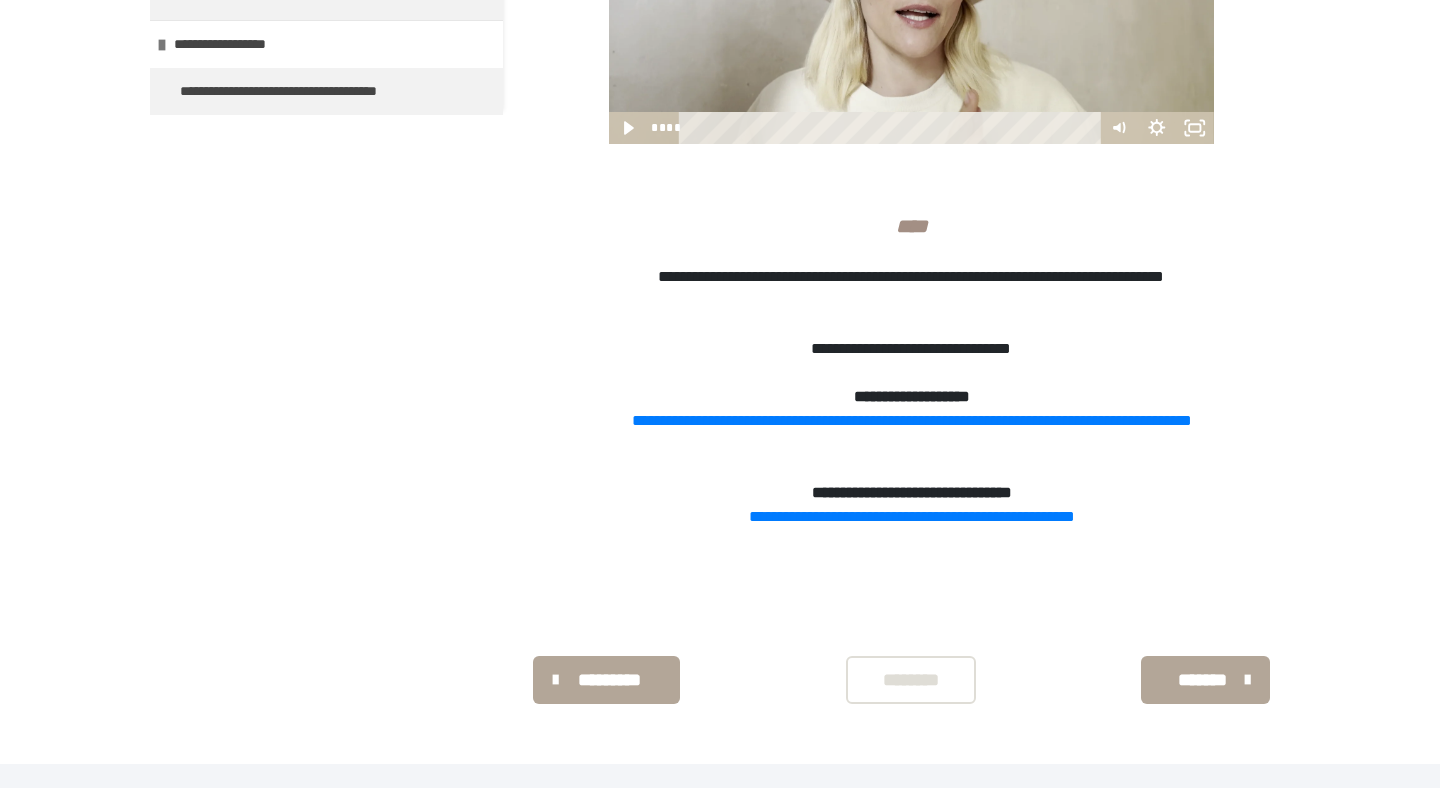 click on "**********" at bounding box center [912, 517] 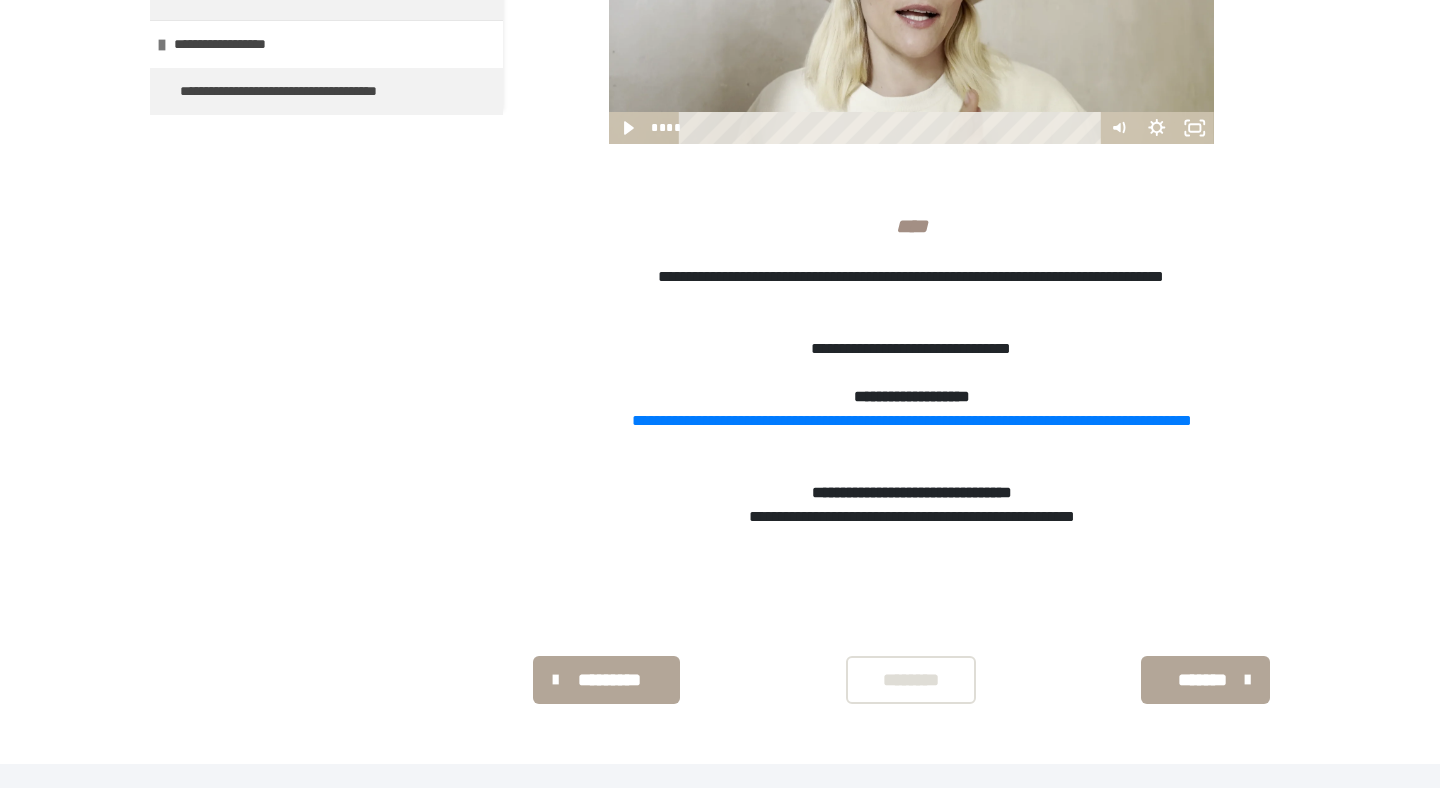 click on "**********" at bounding box center (912, 516) 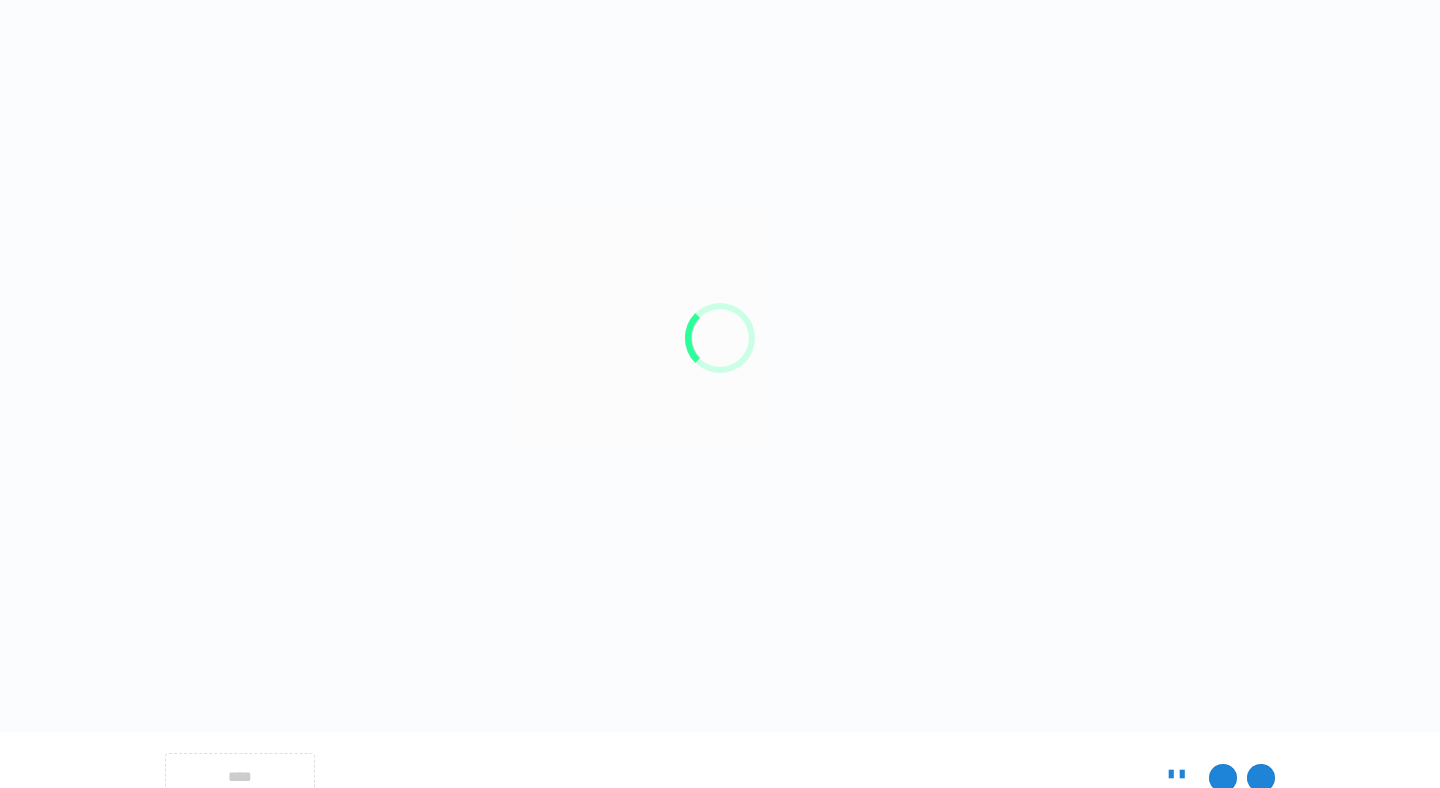 scroll, scrollTop: 0, scrollLeft: 0, axis: both 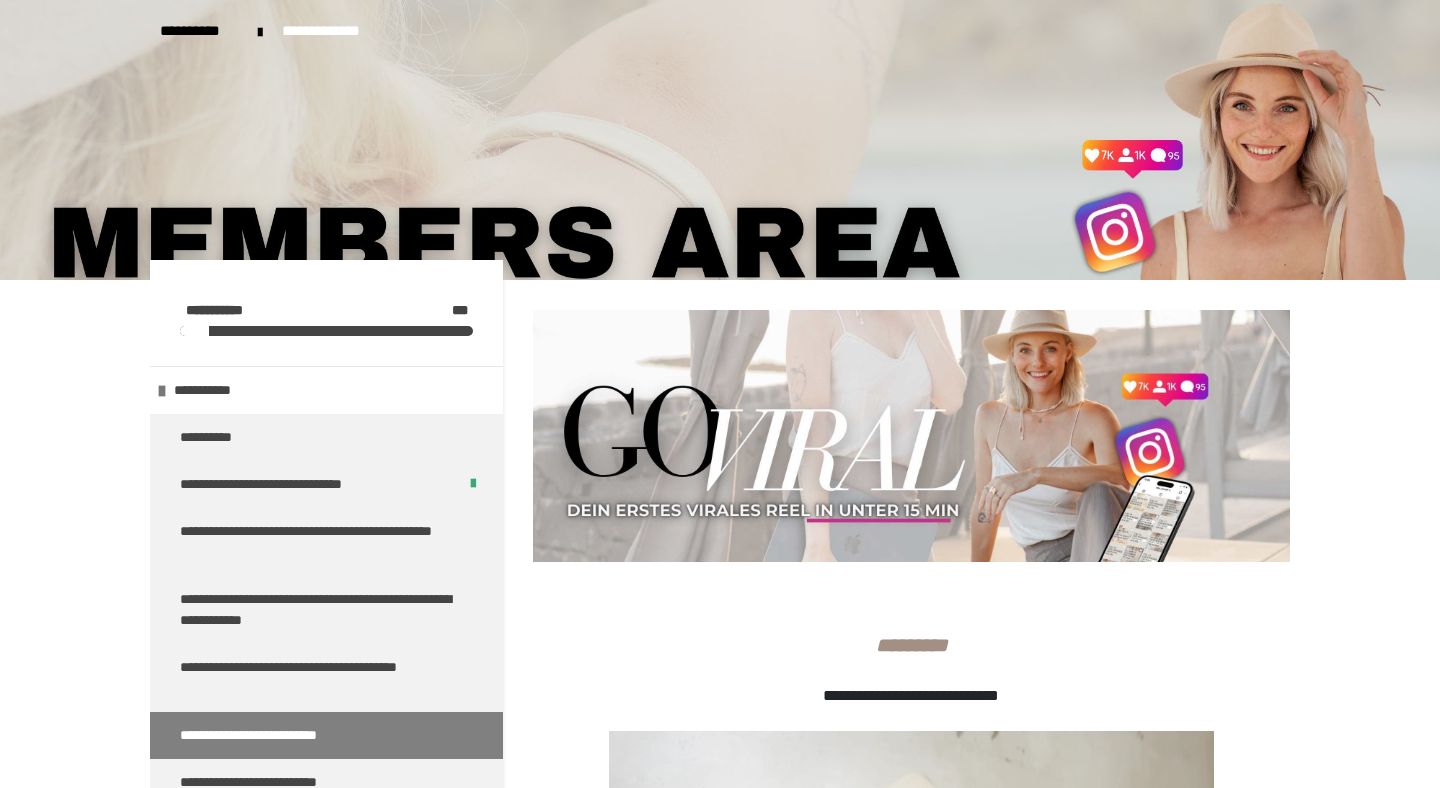 click on "**********" at bounding box center [720, 846] 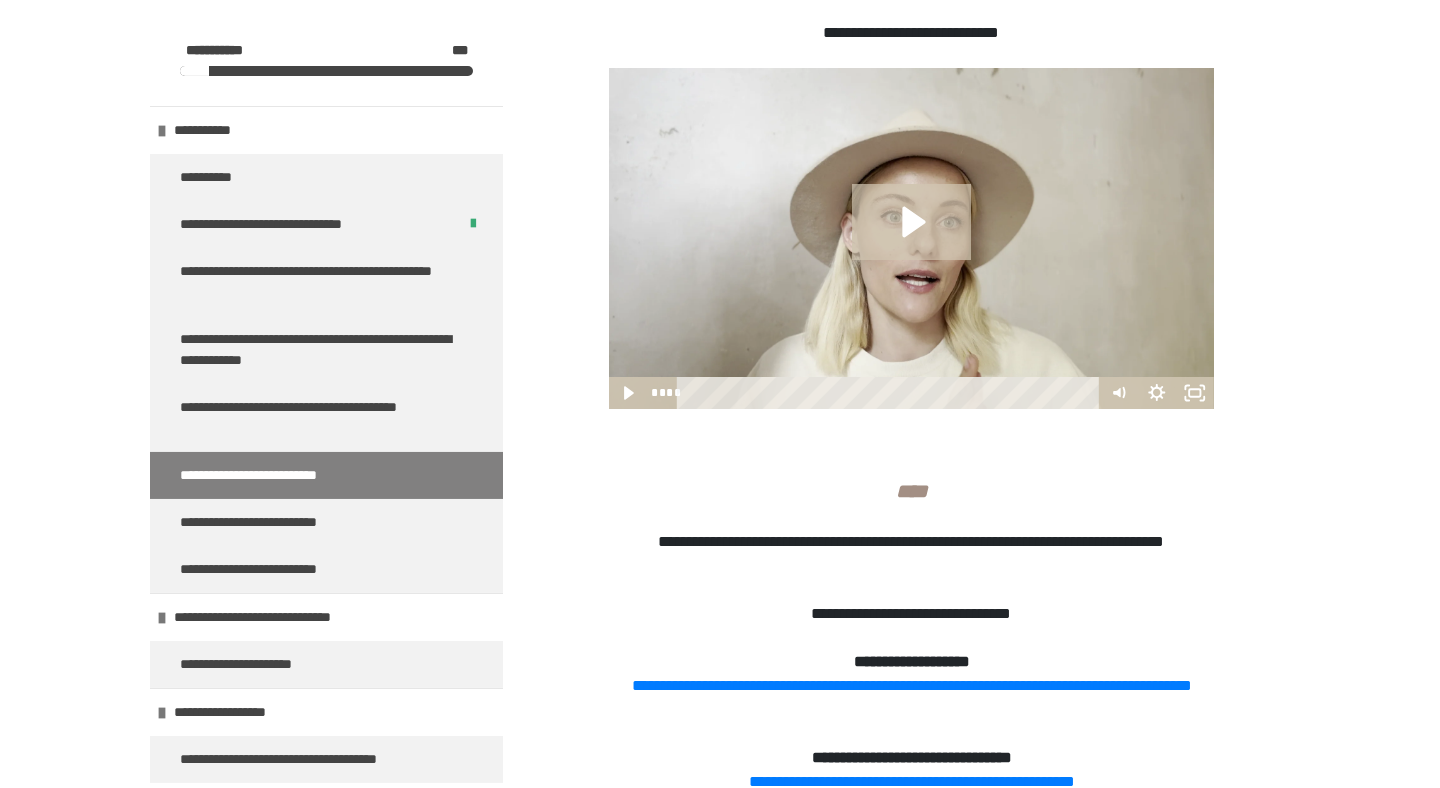 scroll, scrollTop: 672, scrollLeft: 0, axis: vertical 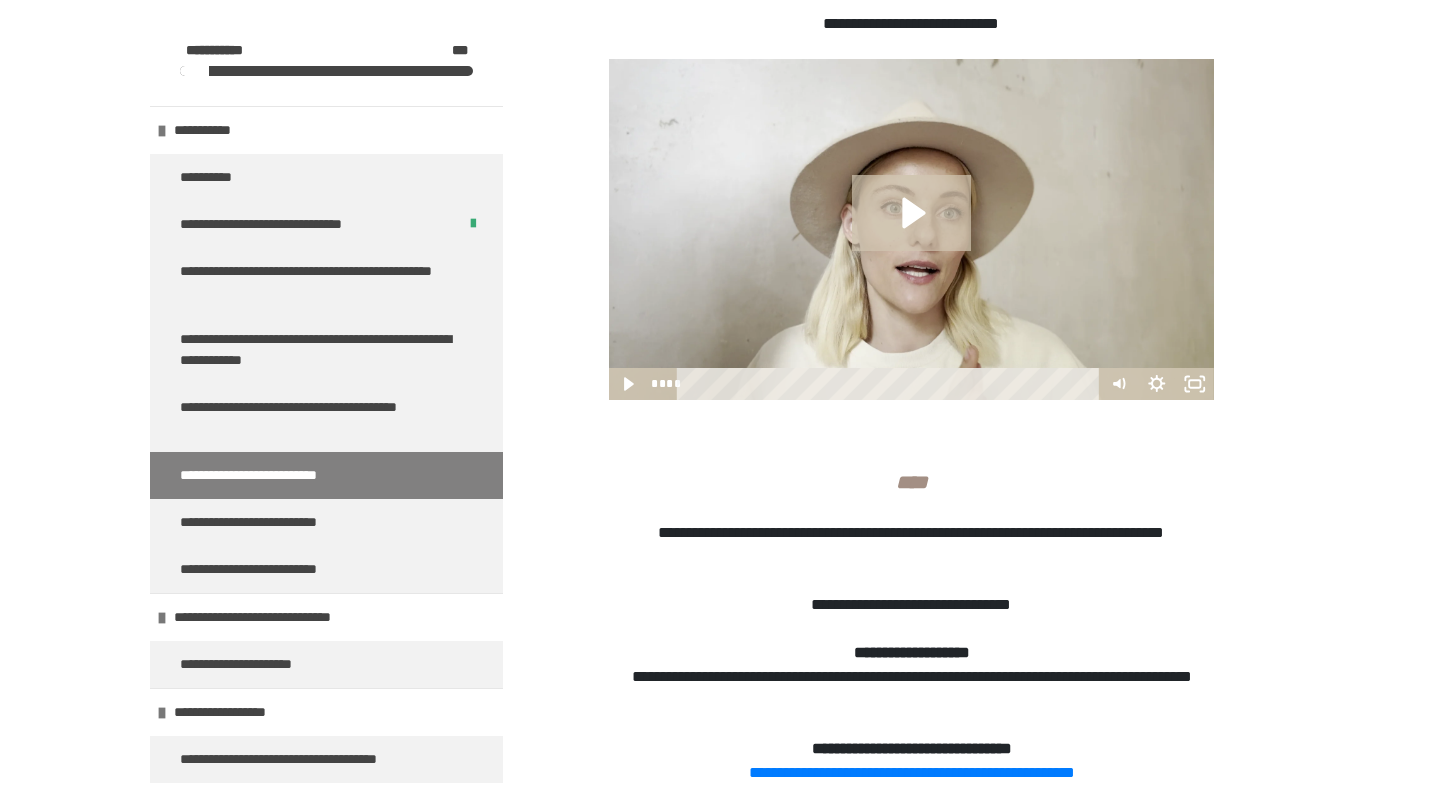 click on "**********" at bounding box center (912, 676) 